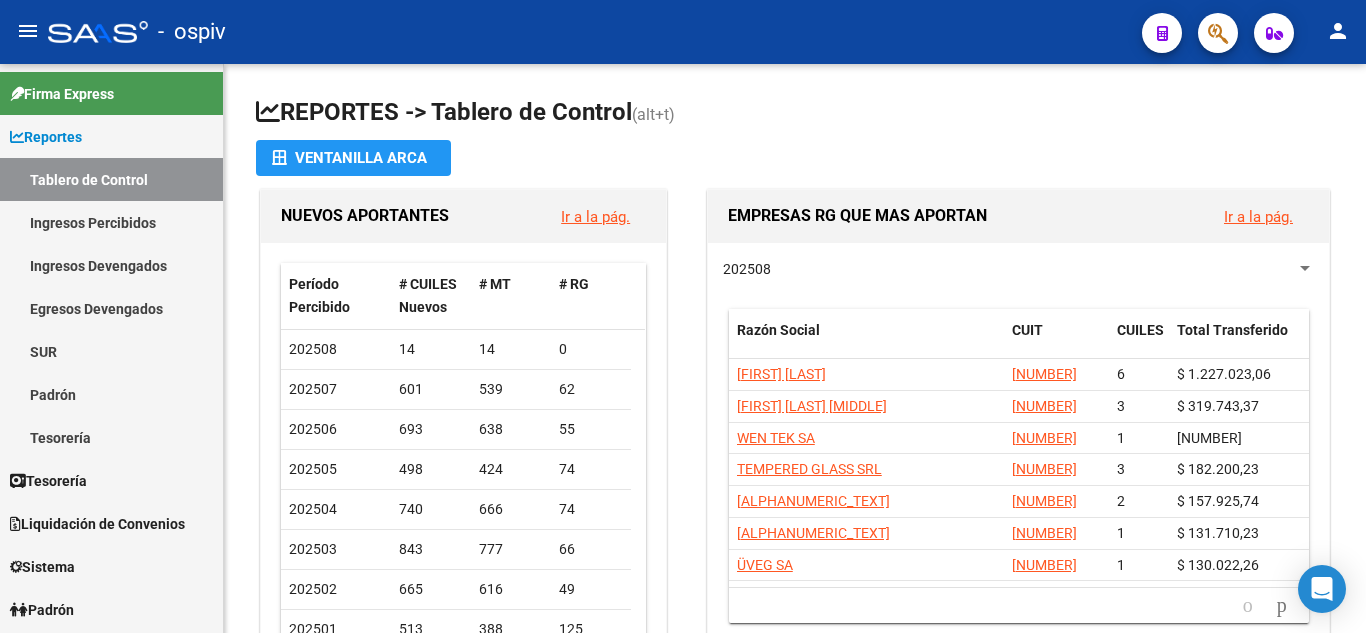 scroll, scrollTop: 0, scrollLeft: 0, axis: both 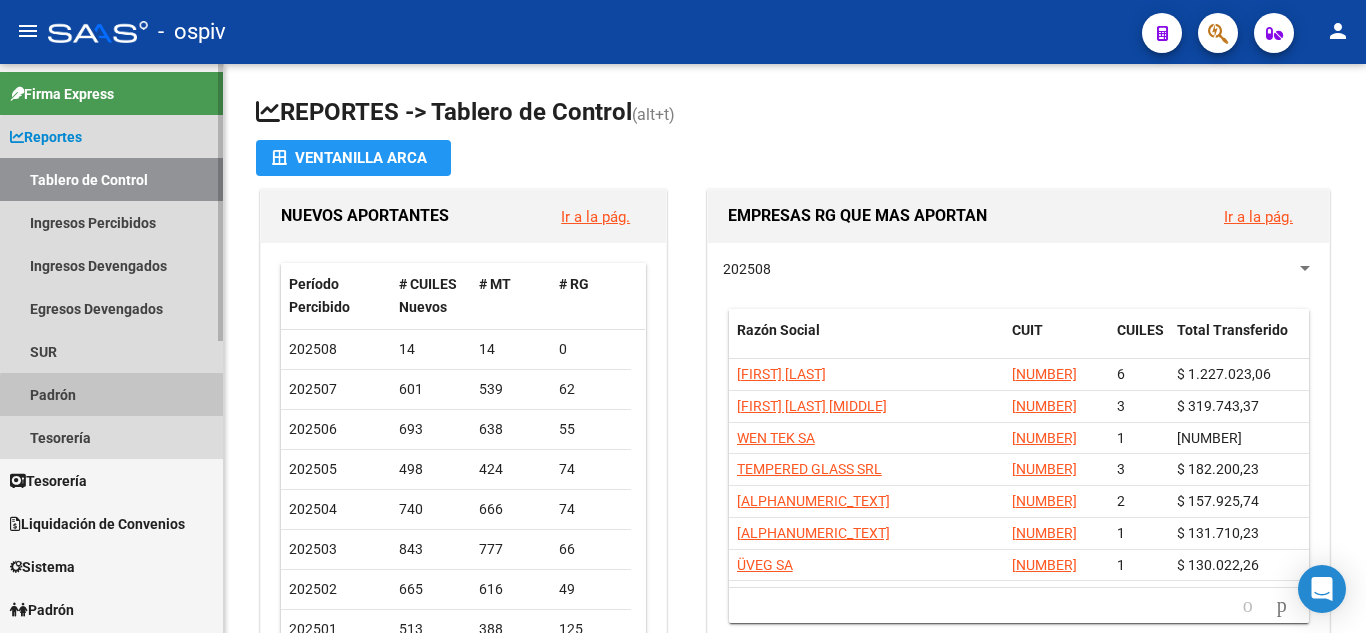 click on "Padrón" at bounding box center (111, 394) 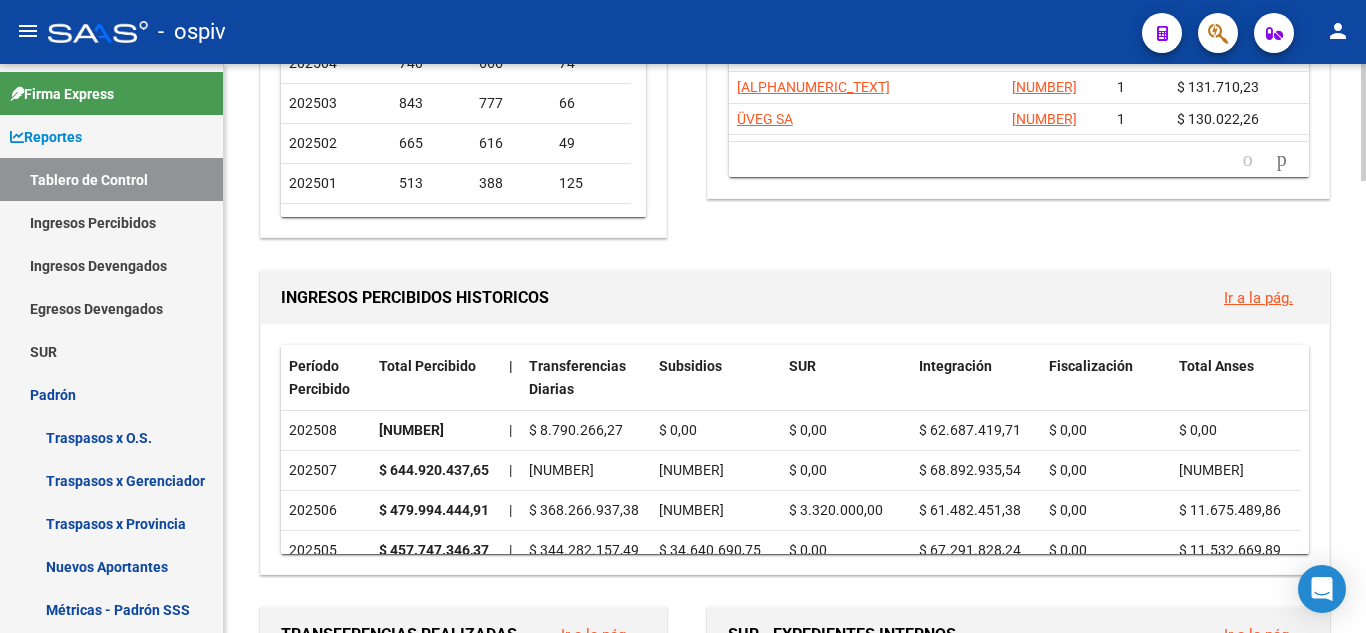 scroll, scrollTop: 451, scrollLeft: 0, axis: vertical 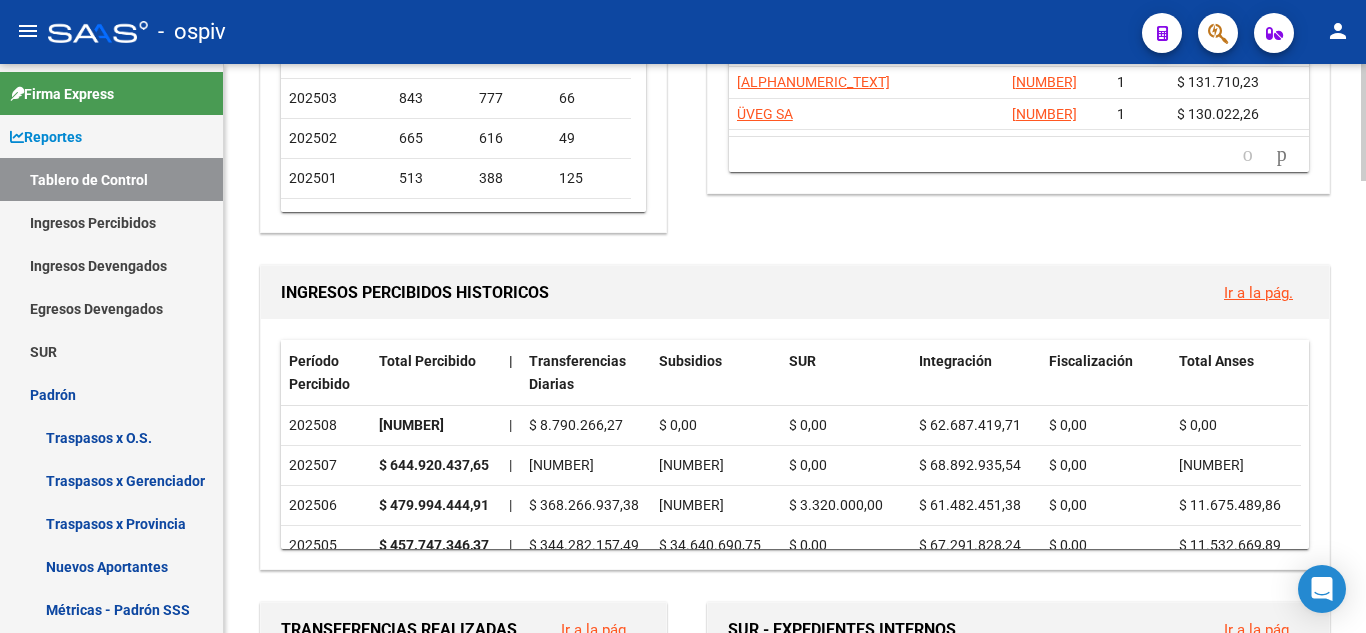 click 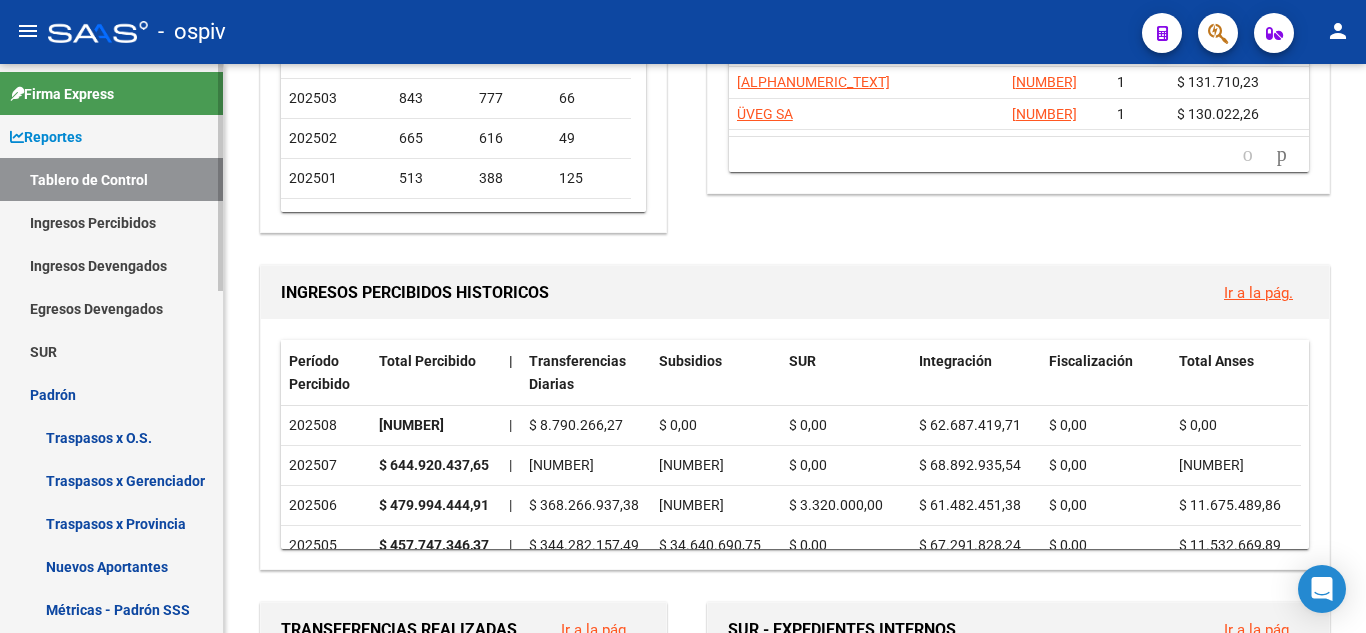click on "Padrón" at bounding box center [111, 394] 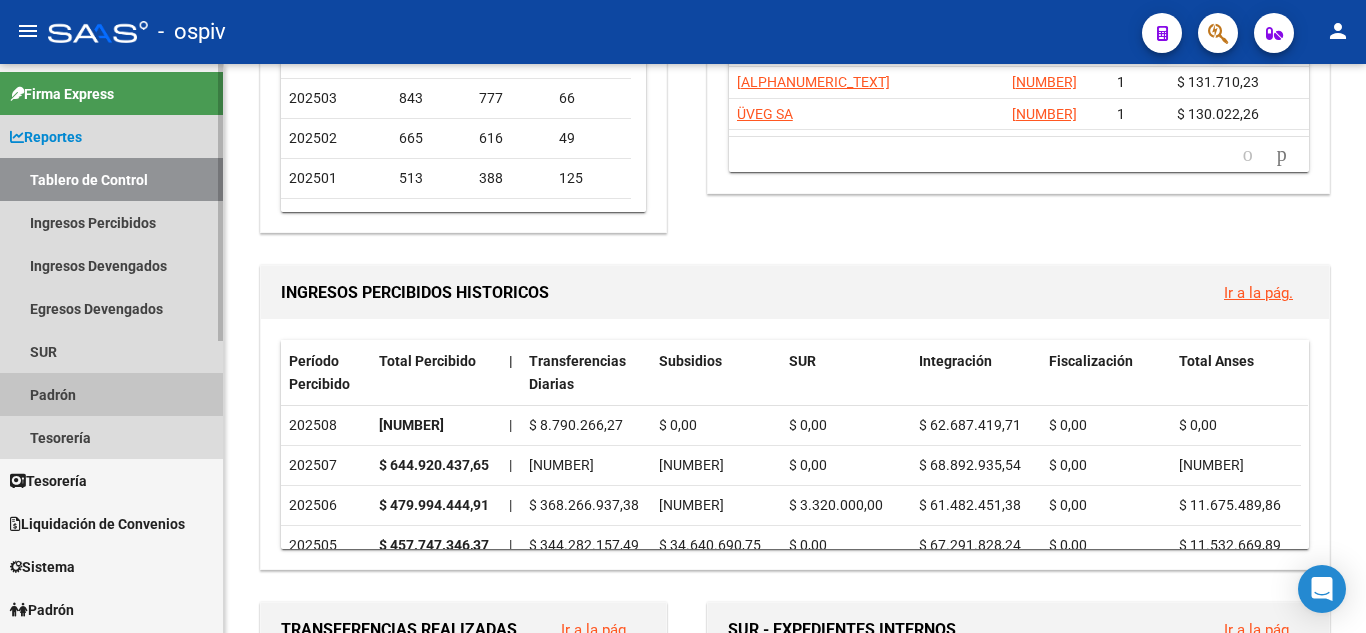 click on "Padrón" at bounding box center (111, 394) 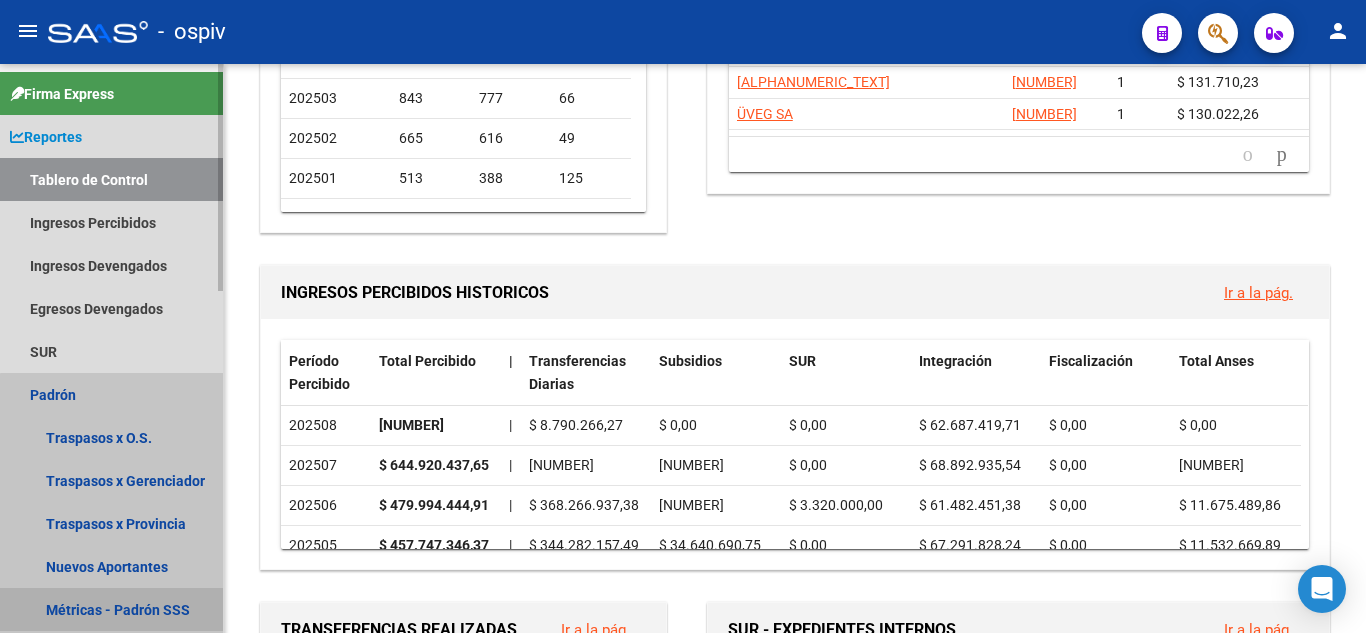click on "Métricas - Padrón SSS" at bounding box center (111, 609) 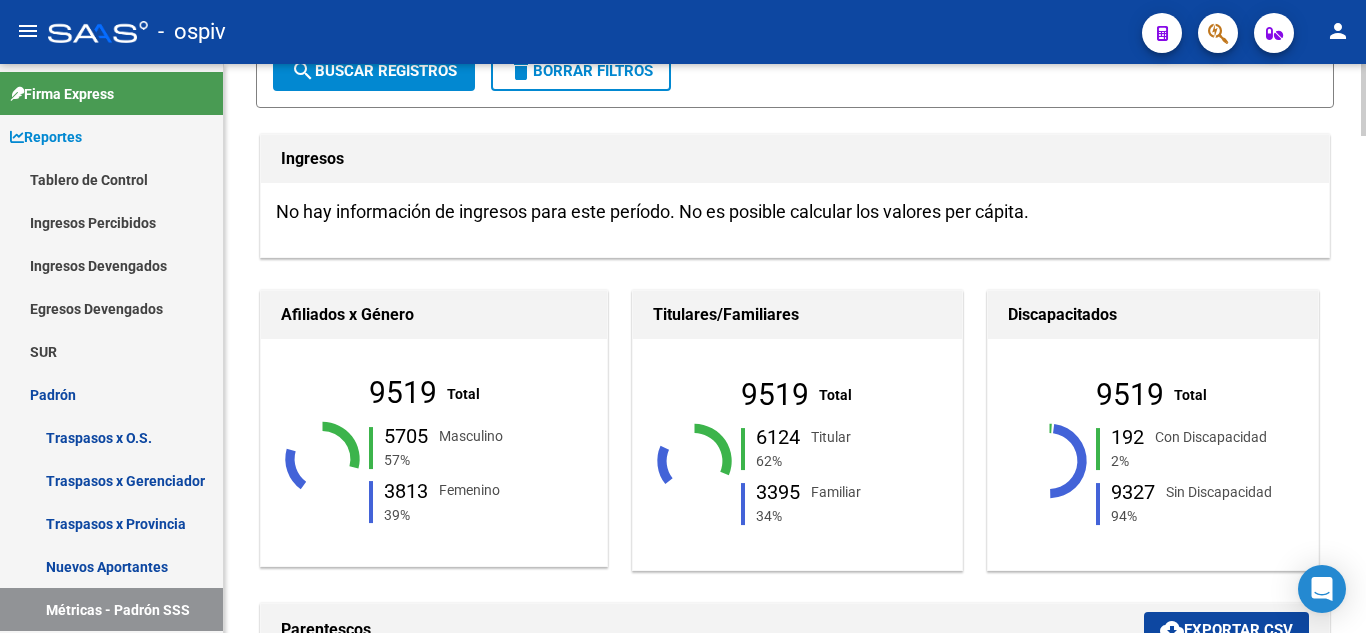 scroll, scrollTop: 451, scrollLeft: 0, axis: vertical 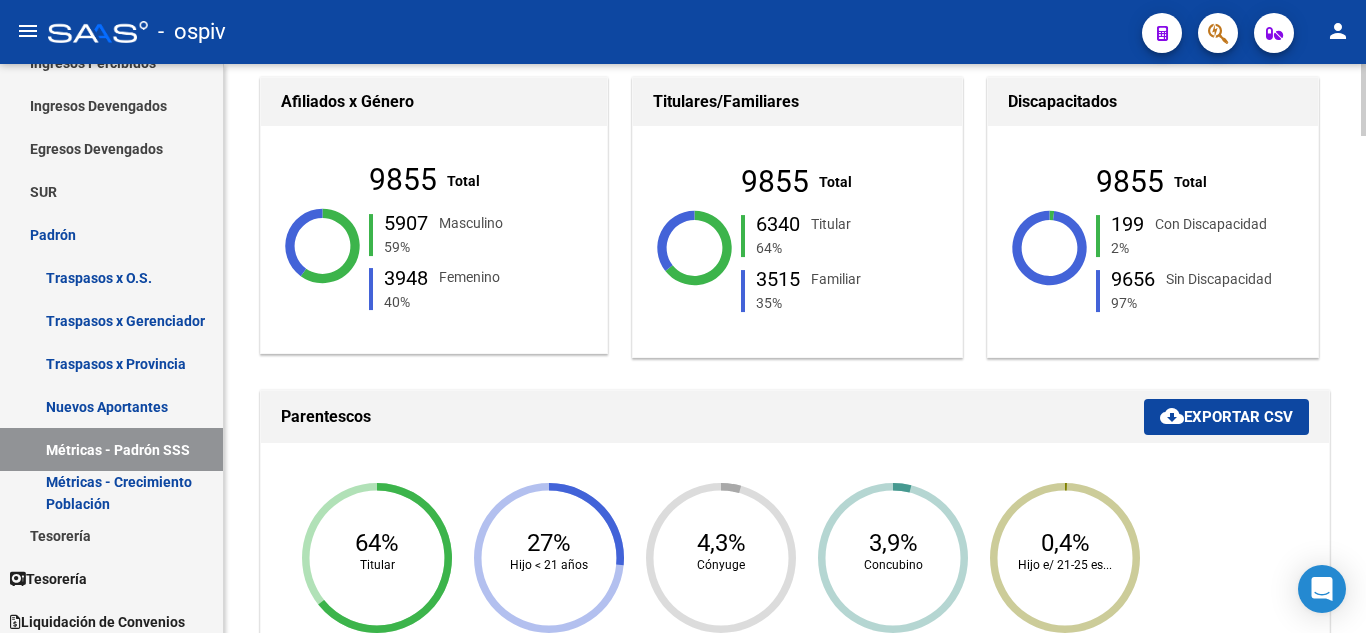 drag, startPoint x: 1365, startPoint y: 163, endPoint x: 936, endPoint y: 370, distance: 476.3297 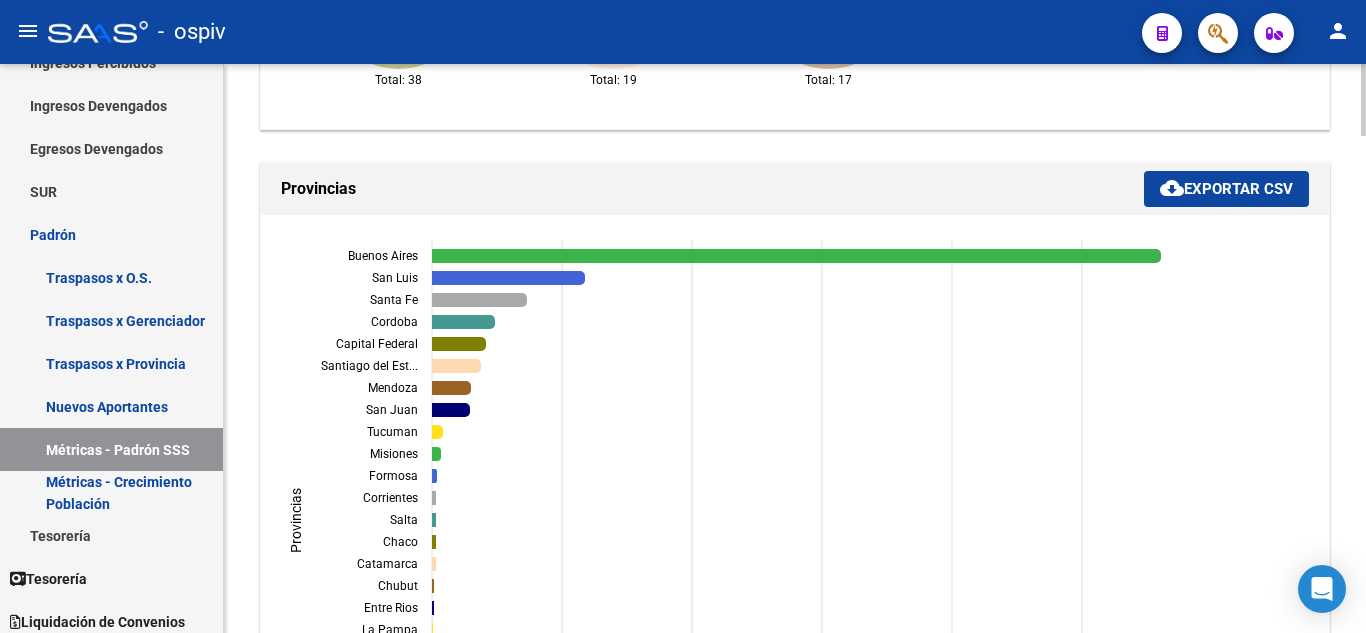 scroll, scrollTop: 1782, scrollLeft: 0, axis: vertical 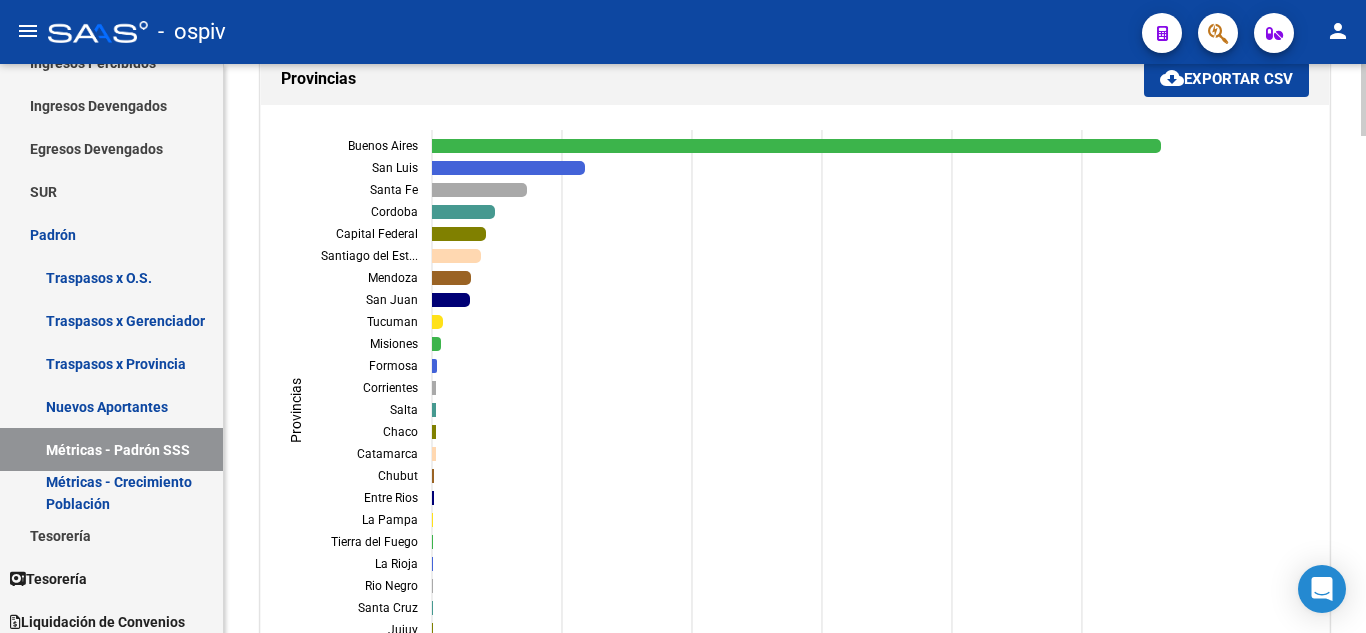 click 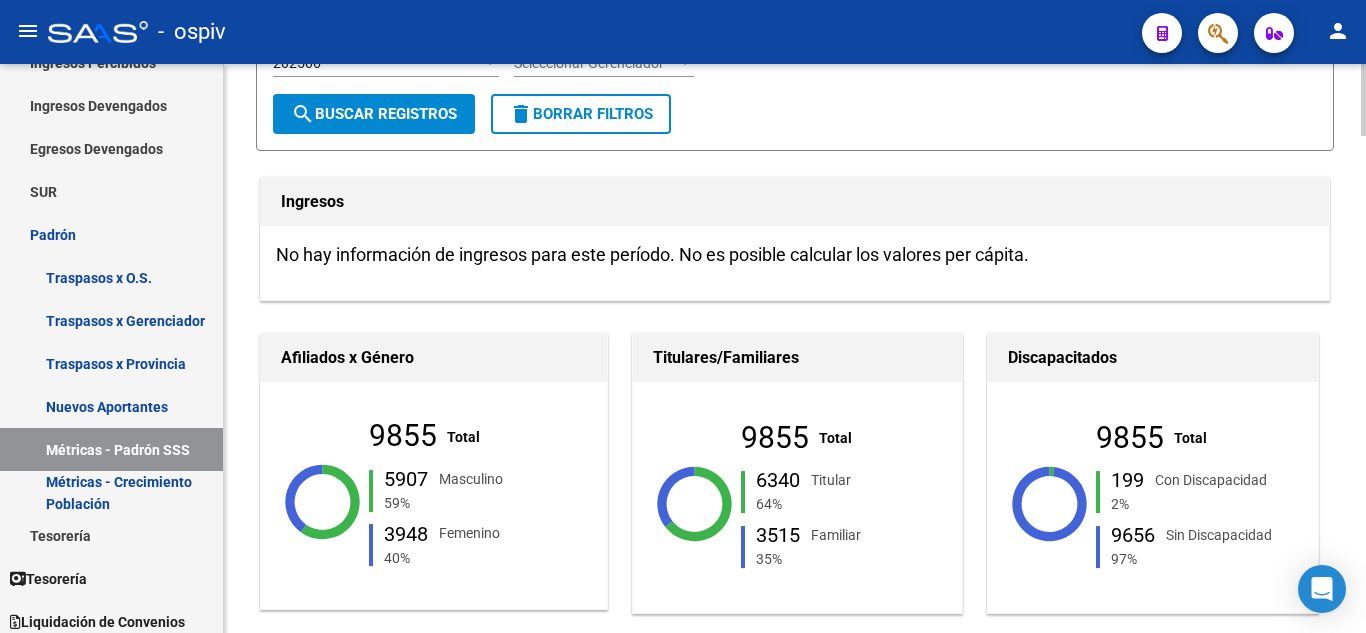 scroll, scrollTop: 0, scrollLeft: 0, axis: both 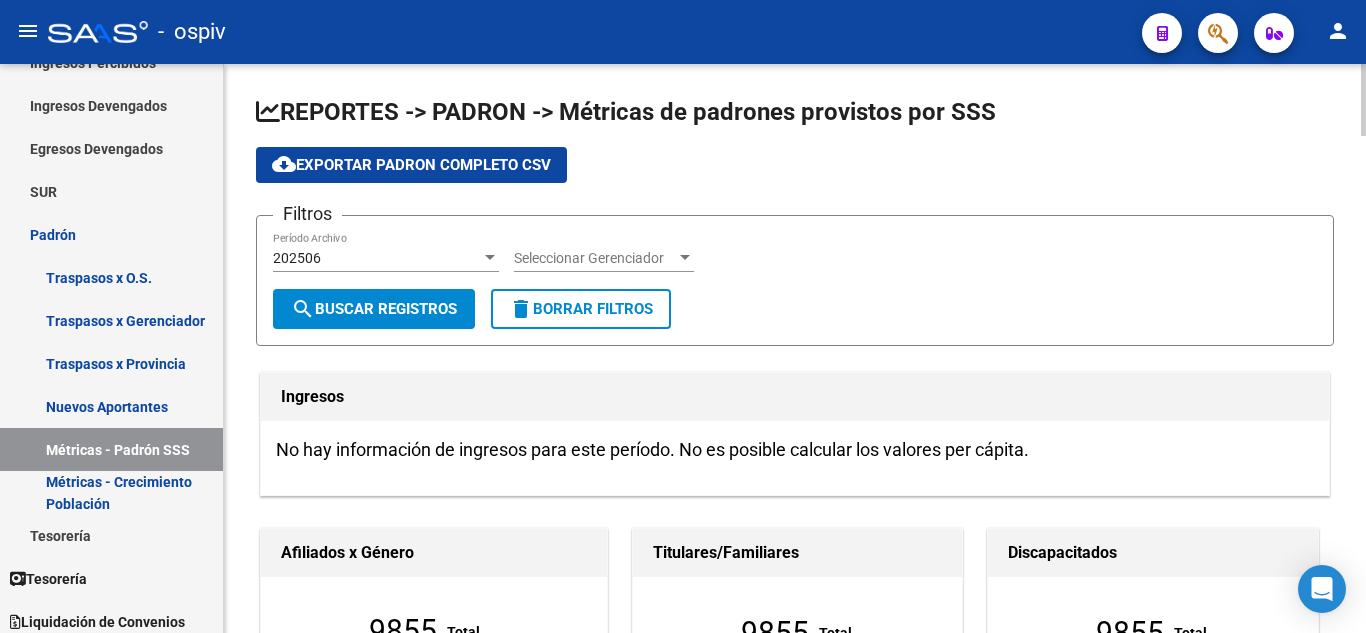 click 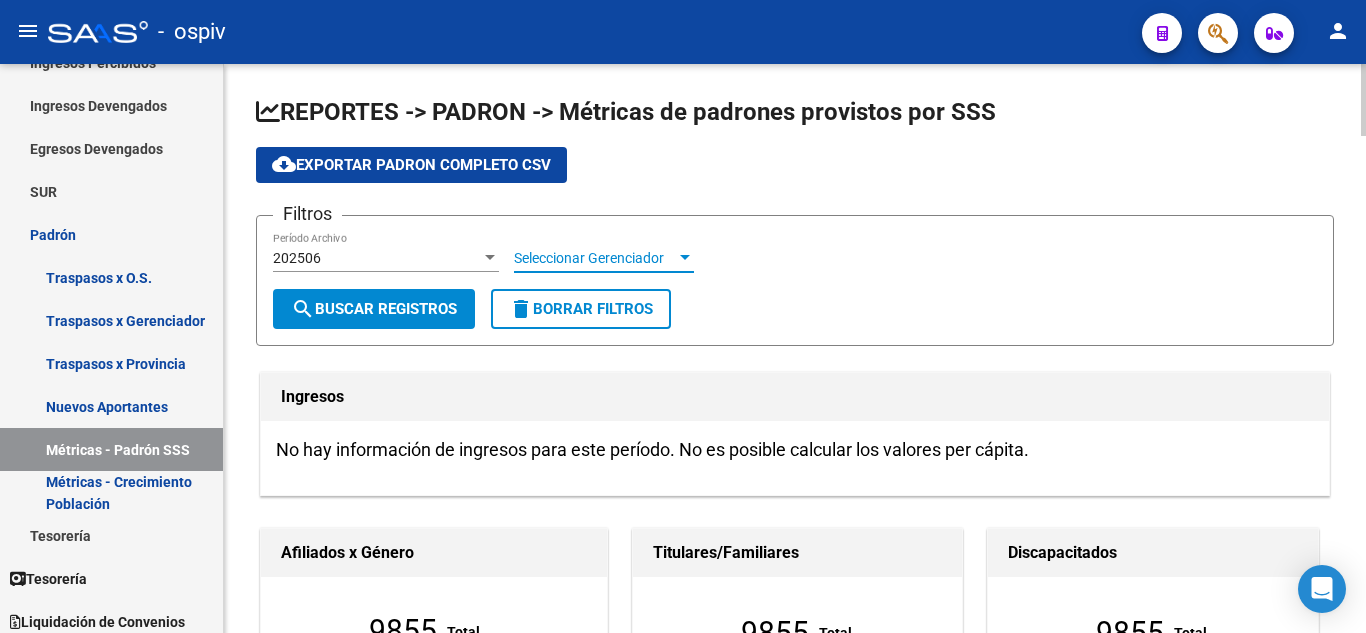 click on "Seleccionar Gerenciador" at bounding box center [595, 258] 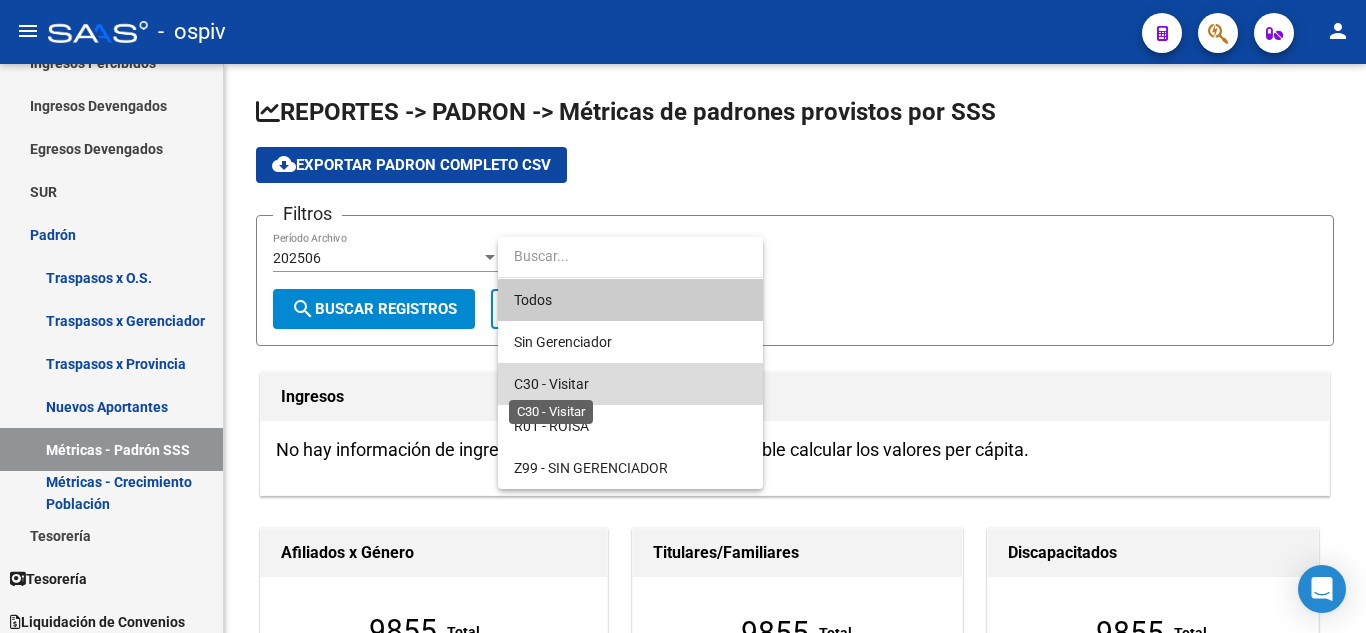 click on "C30 - Visitar" at bounding box center [551, 384] 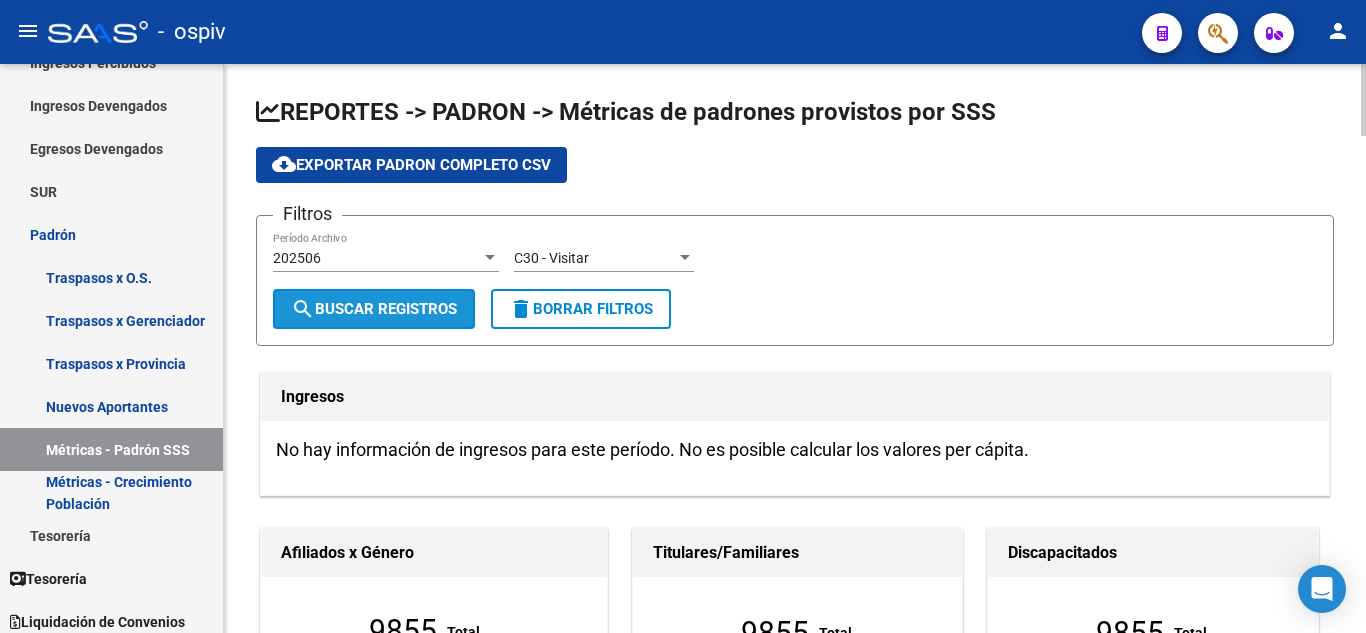 click on "search  Buscar Registros" 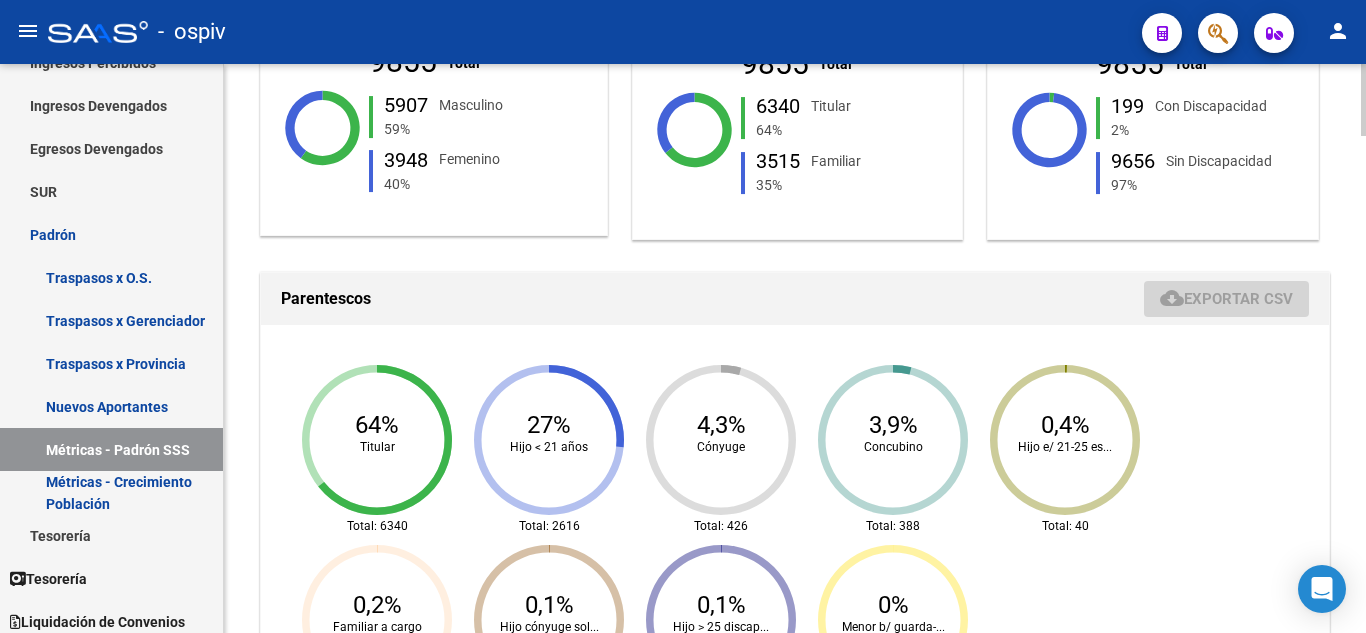 click 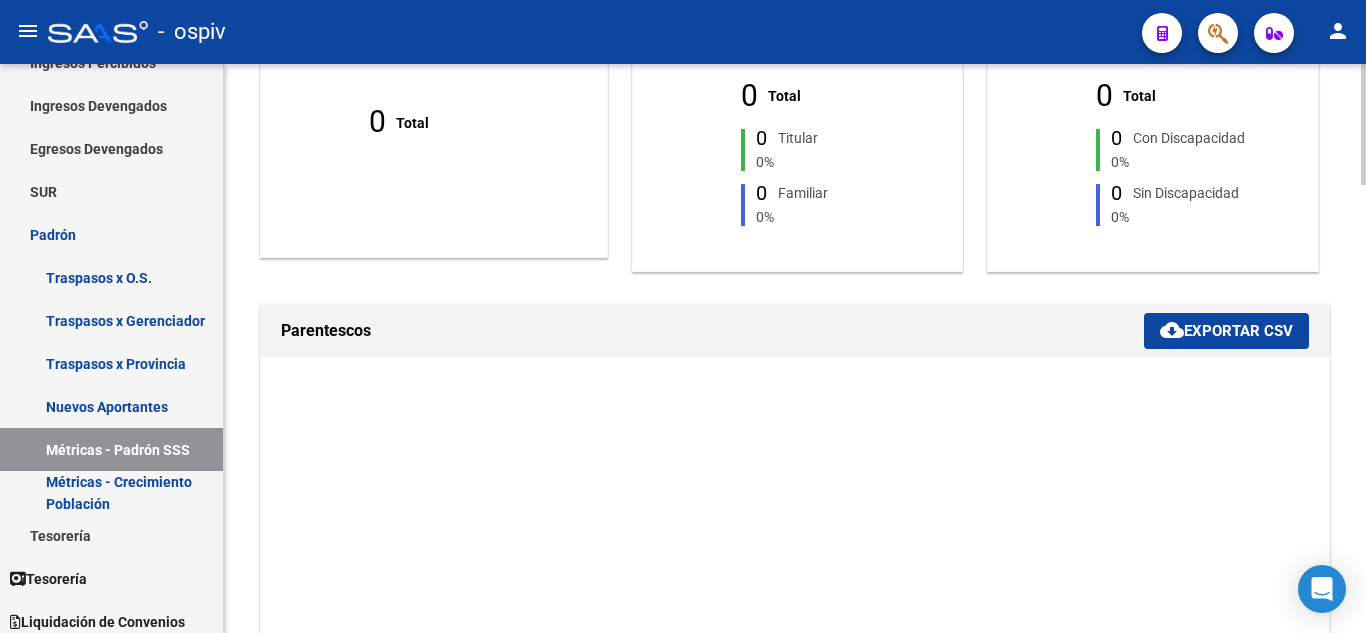 scroll, scrollTop: 0, scrollLeft: 0, axis: both 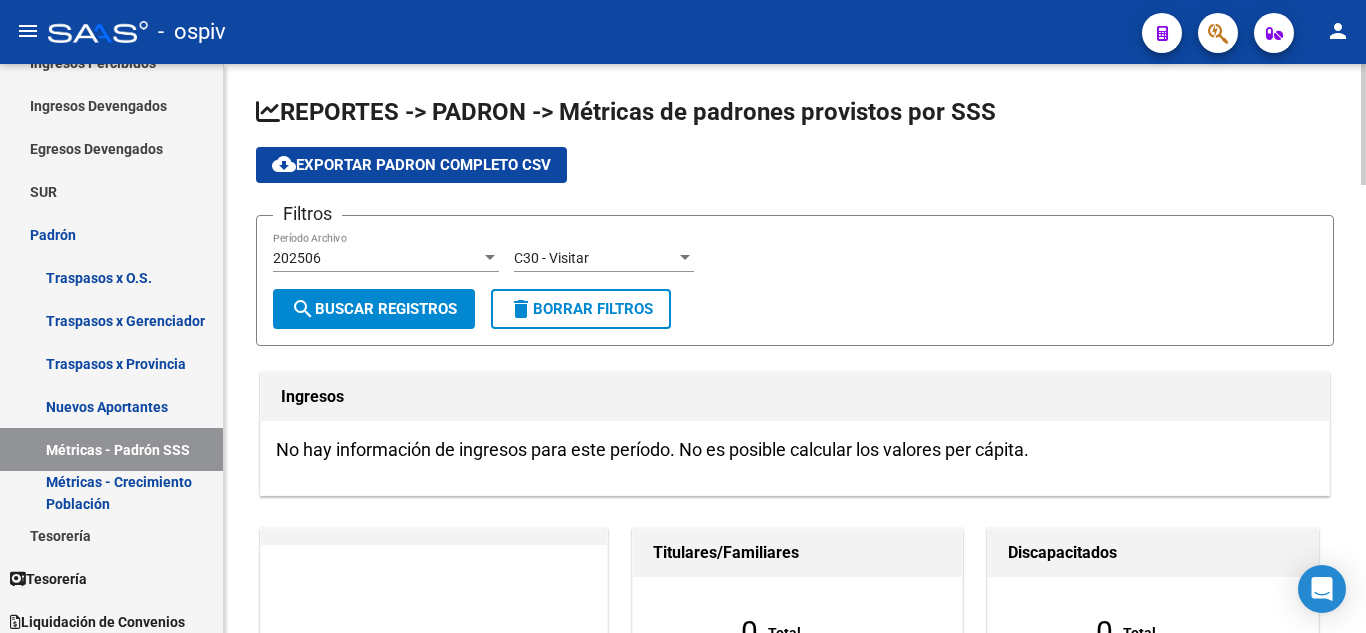 click on "REPORTES -> PADRON -> Métricas de padrones provistos por SSS cloud_download  Exportar Padron Completo CSV  Filtros 202506 Período Archivo C30 - Visitar Seleccionar Gerenciador search  Buscar Registros  delete  Borrar Filtros  Ingresos  No hay información de ingresos para este período. No es posible calcular los valores per cápita.   0   Total  Titulares/Familiares  0   Total   0  Titular  0%   0  Familiar  0%  Discapacitados  0   Total   0  Con Discapacidad  0%   0  Sin Discapacidad  0%  Parentescos cloud_download  Exportar CSV  Titulares cloud_download  Exportar CSV  Provincias cloud_download  Exportar CSV  0  0   Provincias  Edades cloud_download  Exportar CSV" 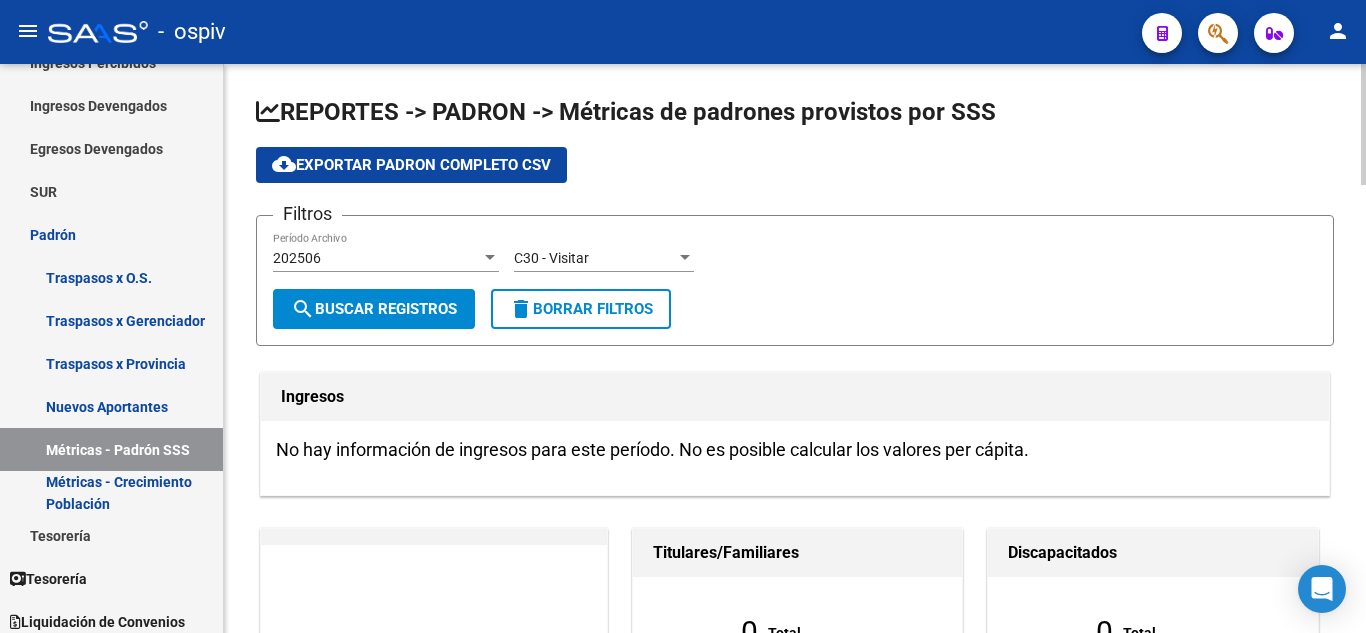 click on "C30 - Visitar Seleccionar Gerenciador" 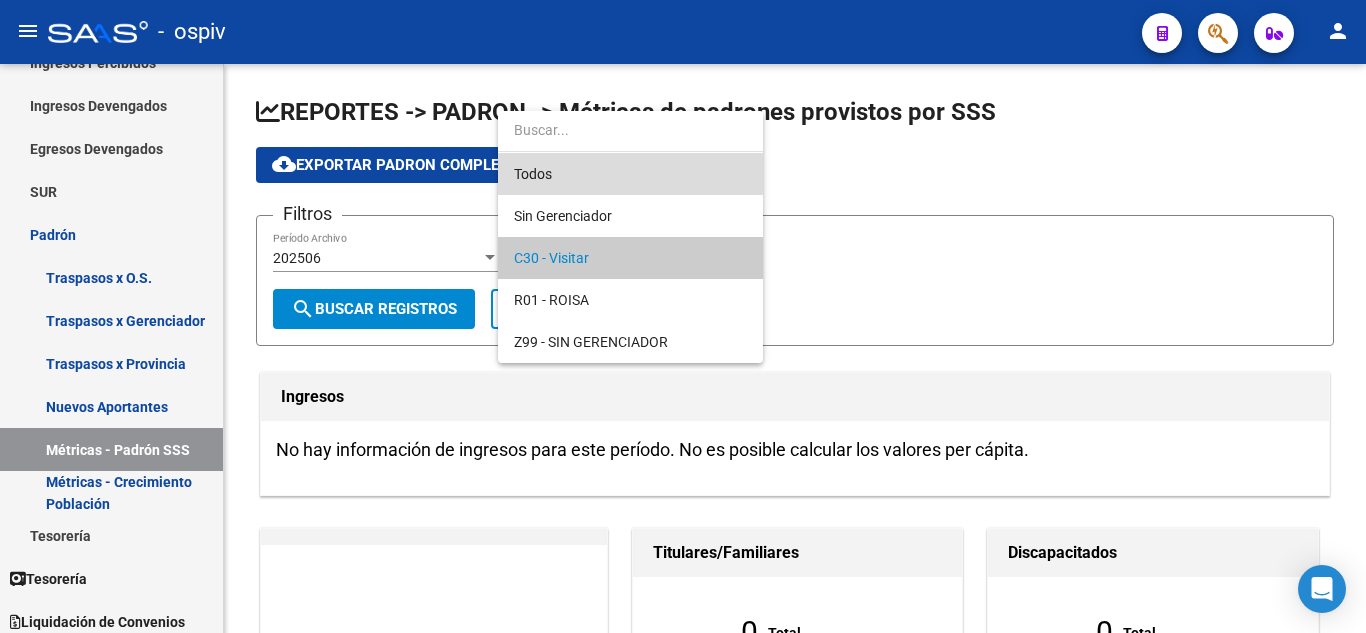 click on "Todos" at bounding box center [630, 174] 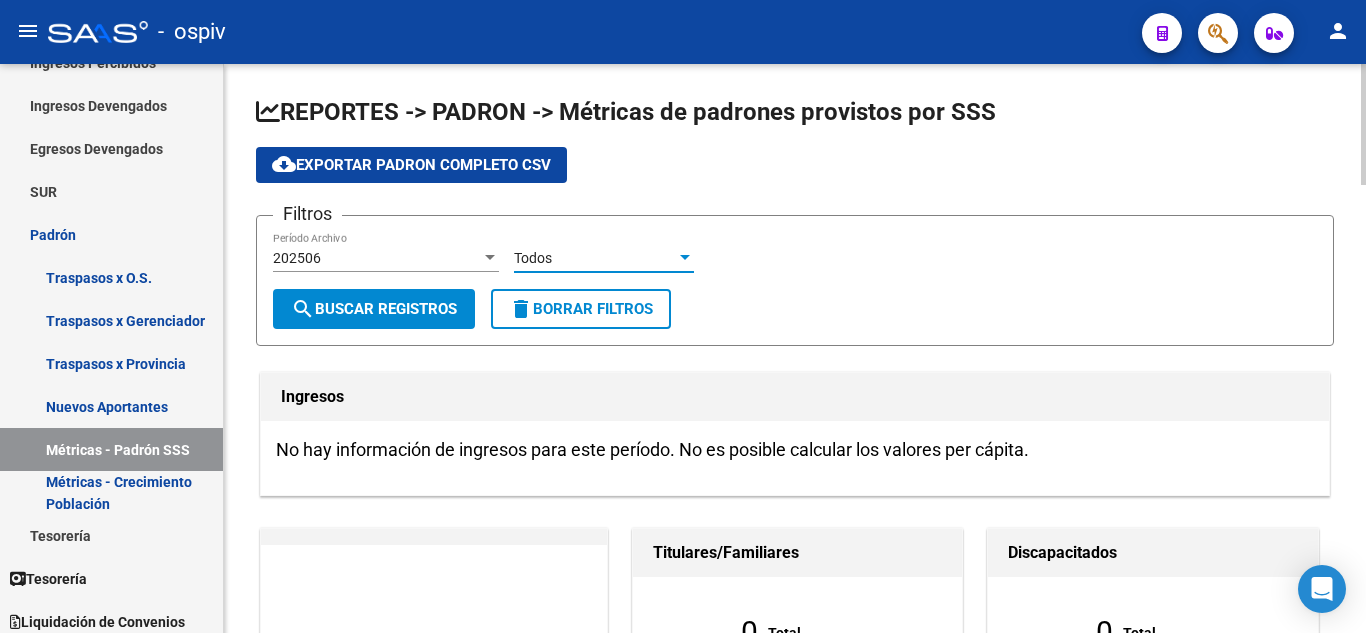 click on "REPORTES -> PADRON -> Métricas de padrones provistos por SSS cloud_download  Exportar Padron Completo CSV  Filtros 202506 Período Archivo Todos Seleccionar Gerenciador search  Buscar Registros  delete  Borrar Filtros  Ingresos  No hay información de ingresos para este período. No es posible calcular los valores per cápita.   0   Total  Titulares/Familiares  0   Total   0  Titular  0%   0  Familiar  0%  Discapacitados  0   Total   0  Con Discapacidad  0%   0  Sin Discapacidad  0%  Parentescos cloud_download  Exportar CSV  Titulares cloud_download  Exportar CSV  Provincias cloud_download  Exportar CSV  0  0   Provincias  Edades cloud_download  Exportar CSV" 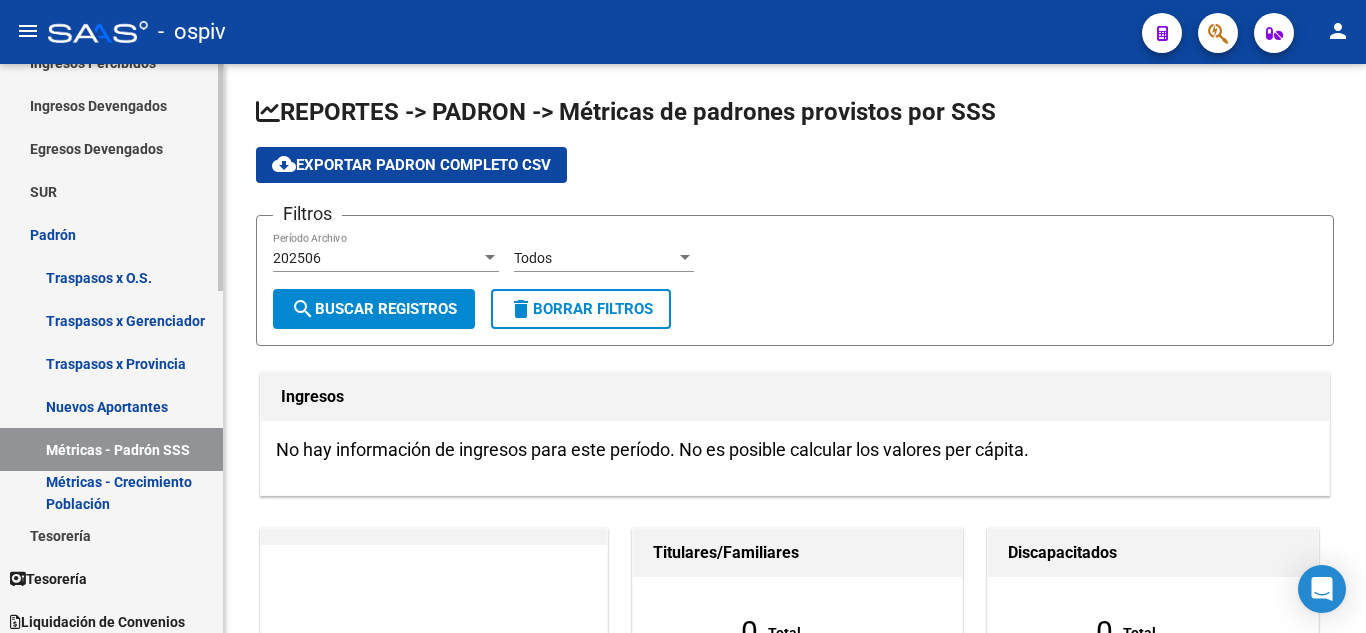 scroll, scrollTop: 729, scrollLeft: 0, axis: vertical 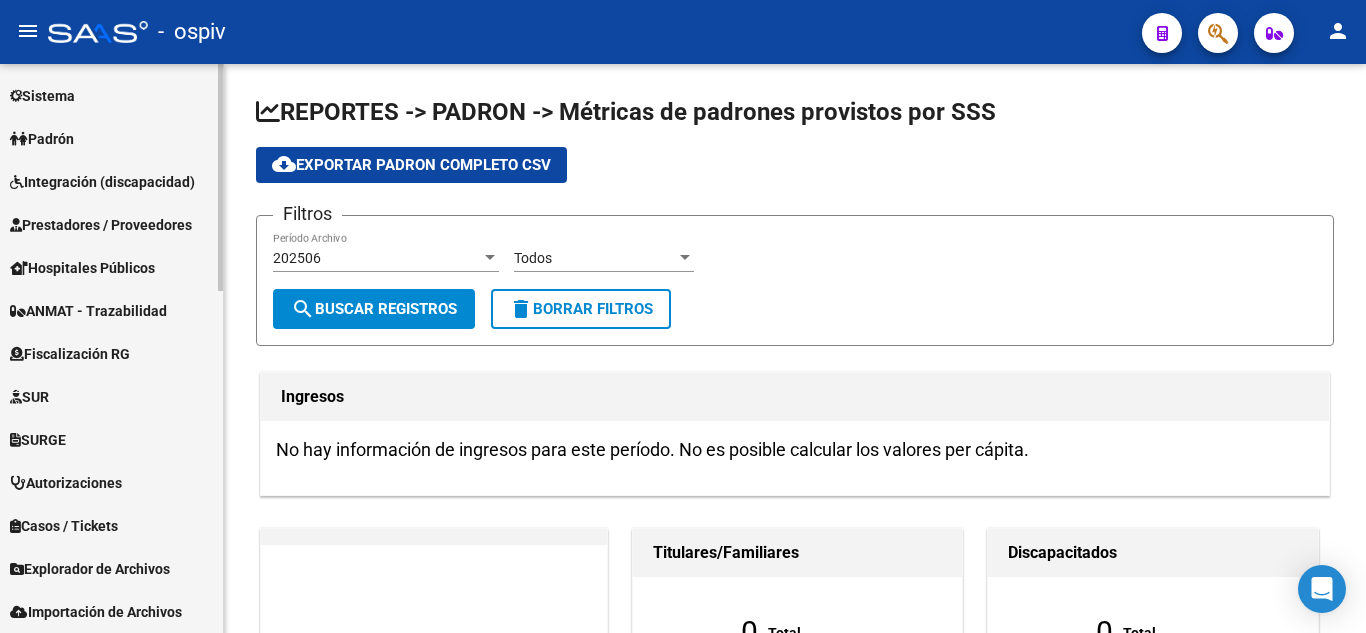 click 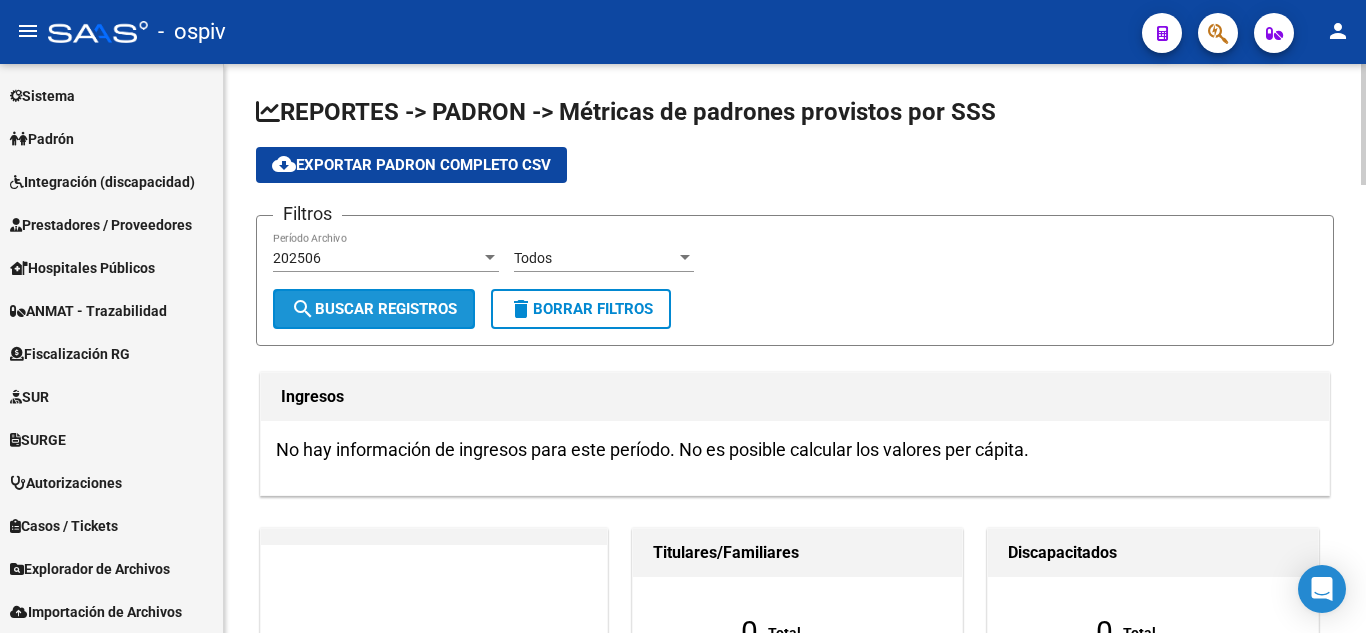 click on "search  Buscar Registros" 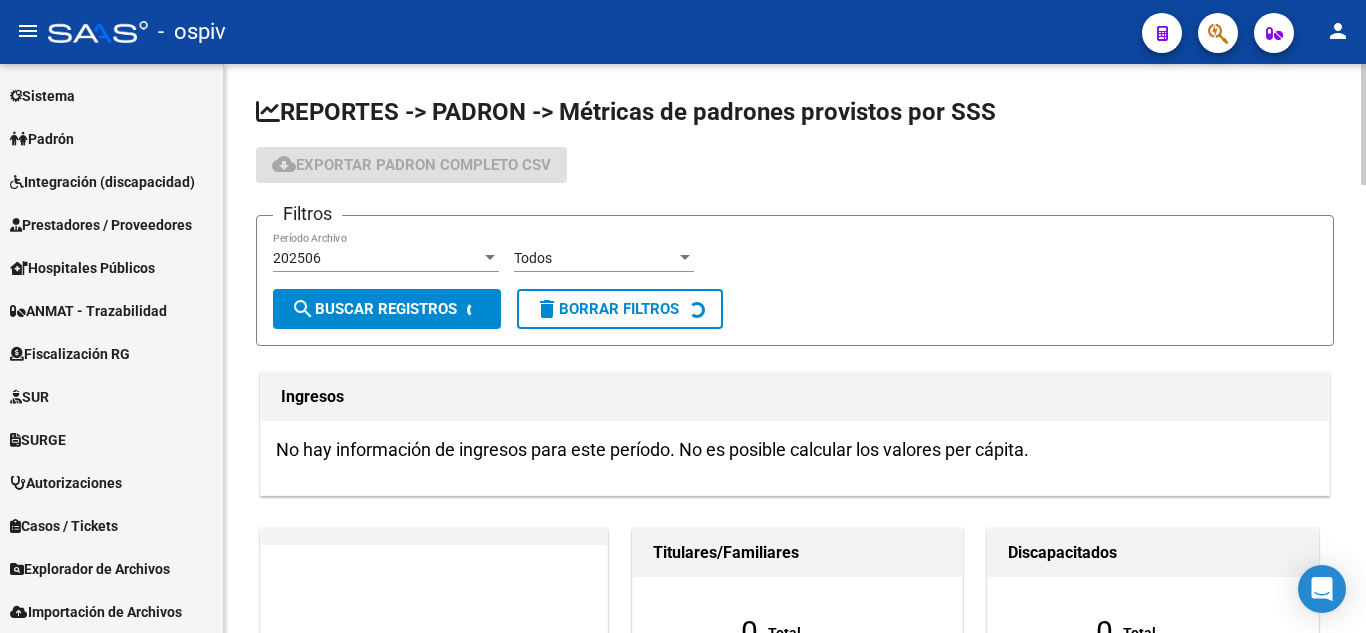 scroll, scrollTop: 569, scrollLeft: 0, axis: vertical 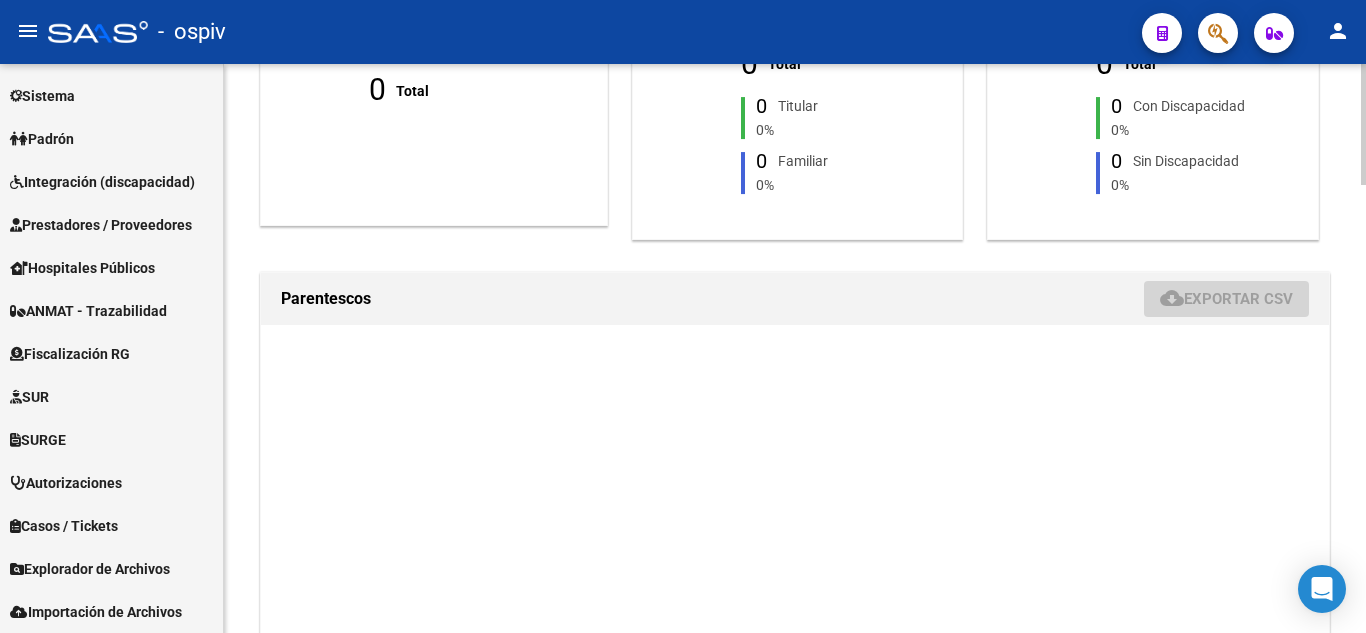 click 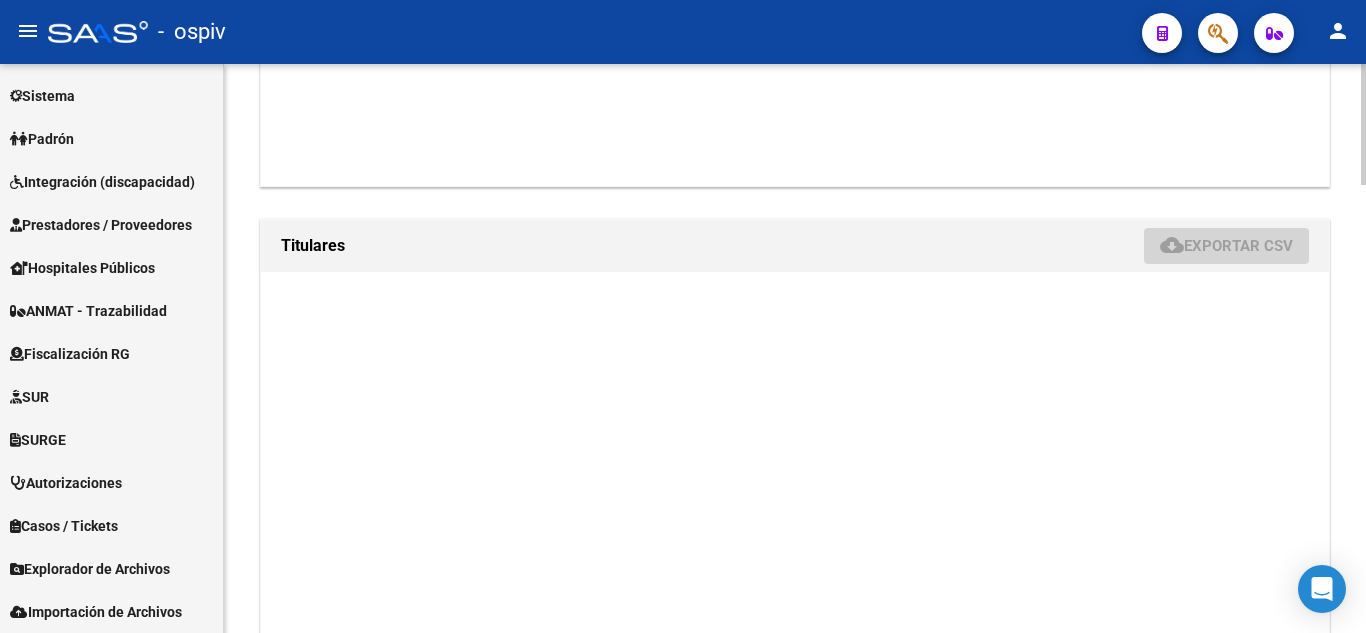 click 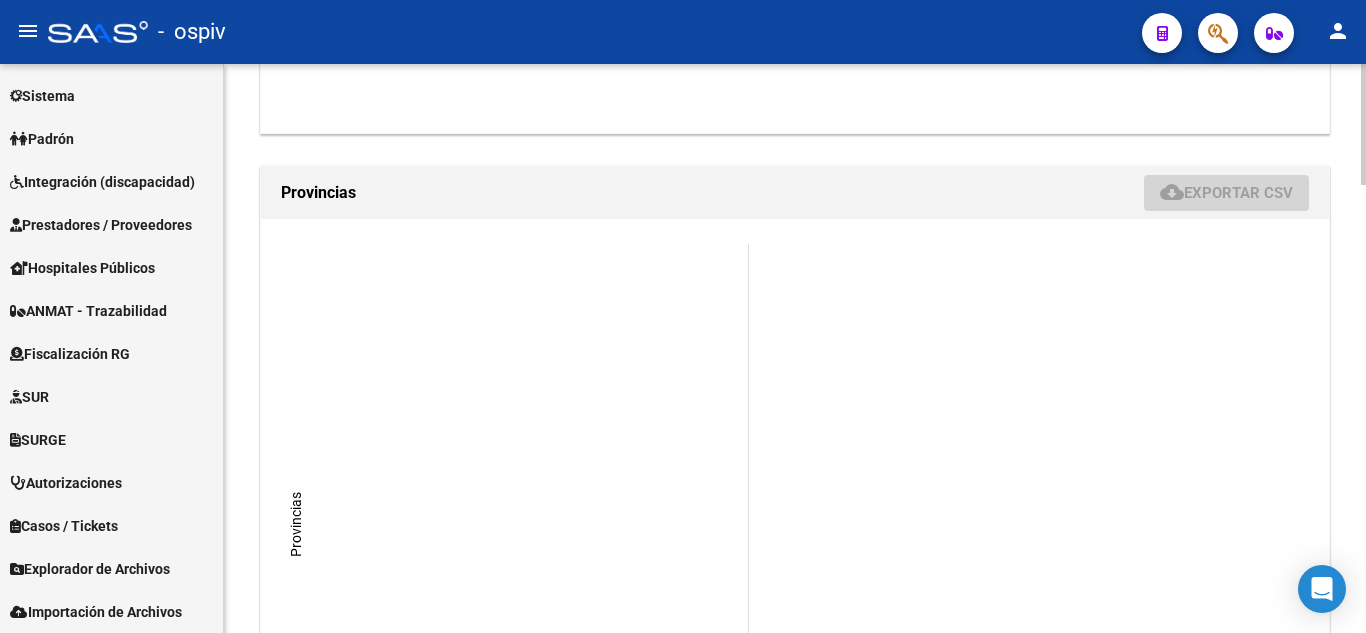 click 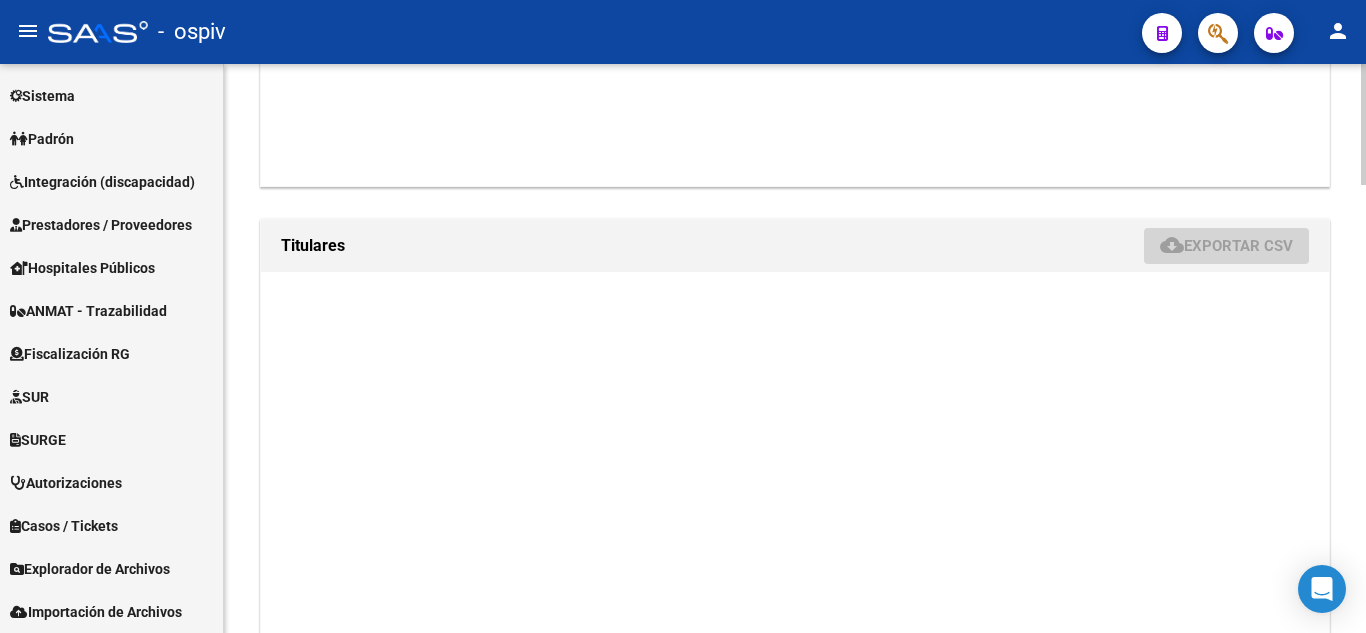 click 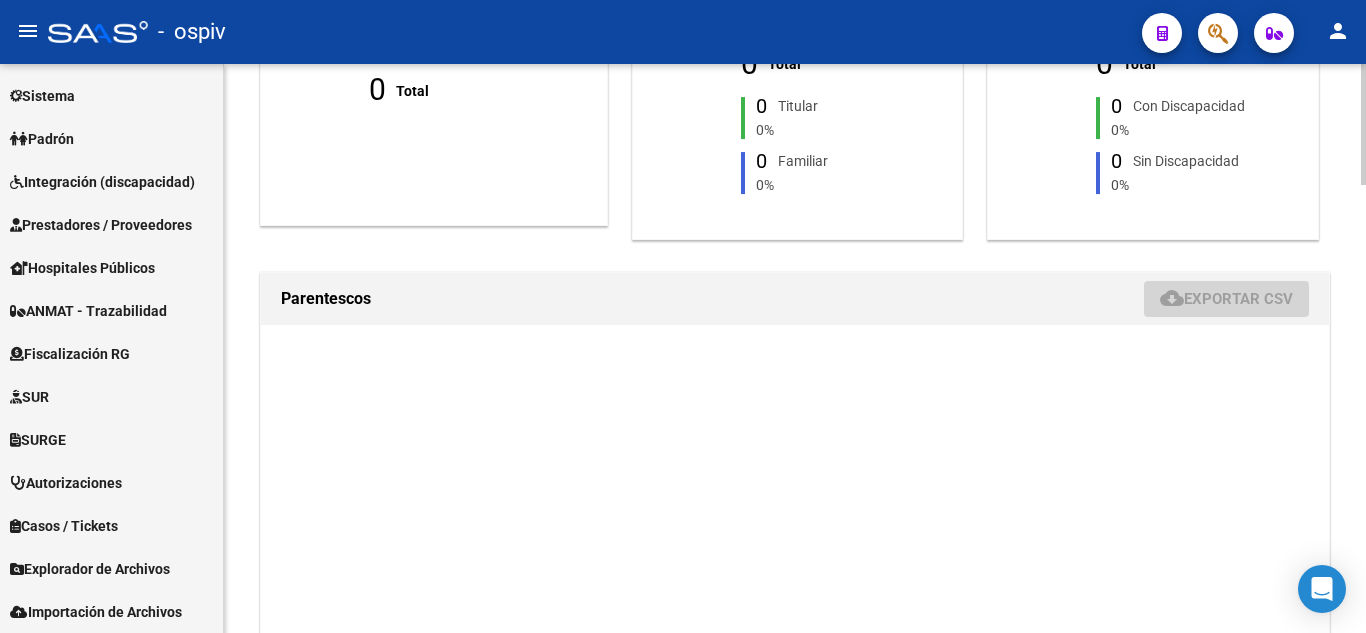 click 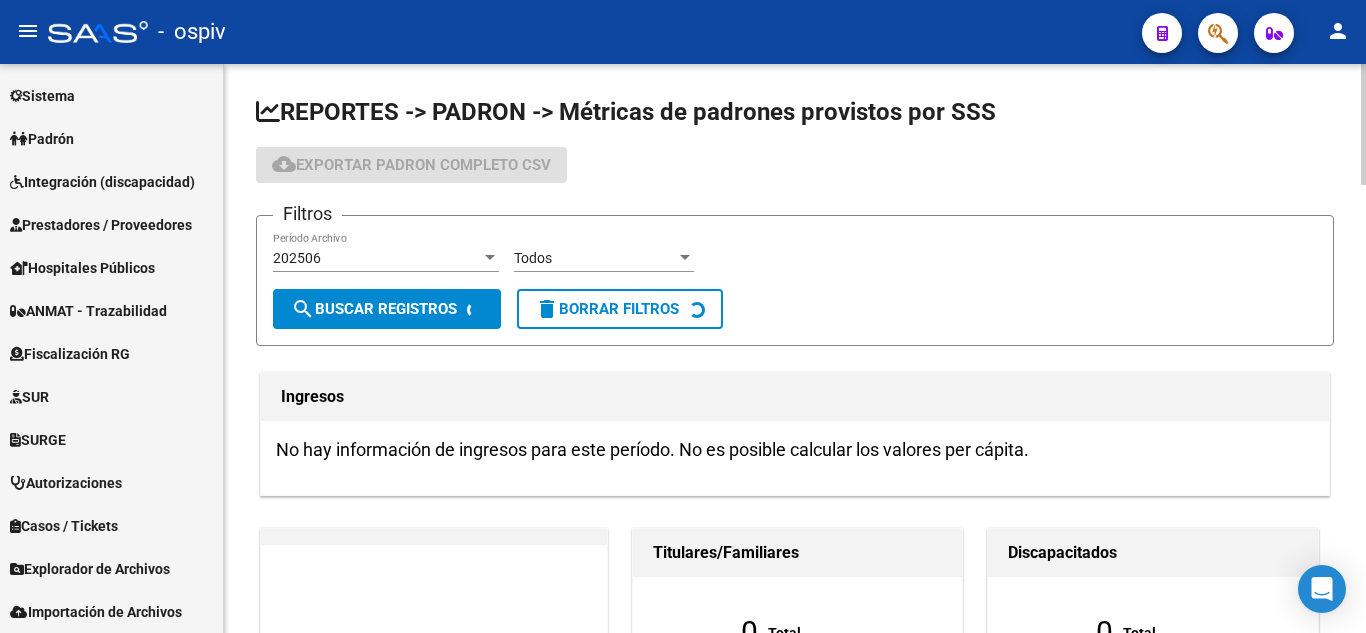 click 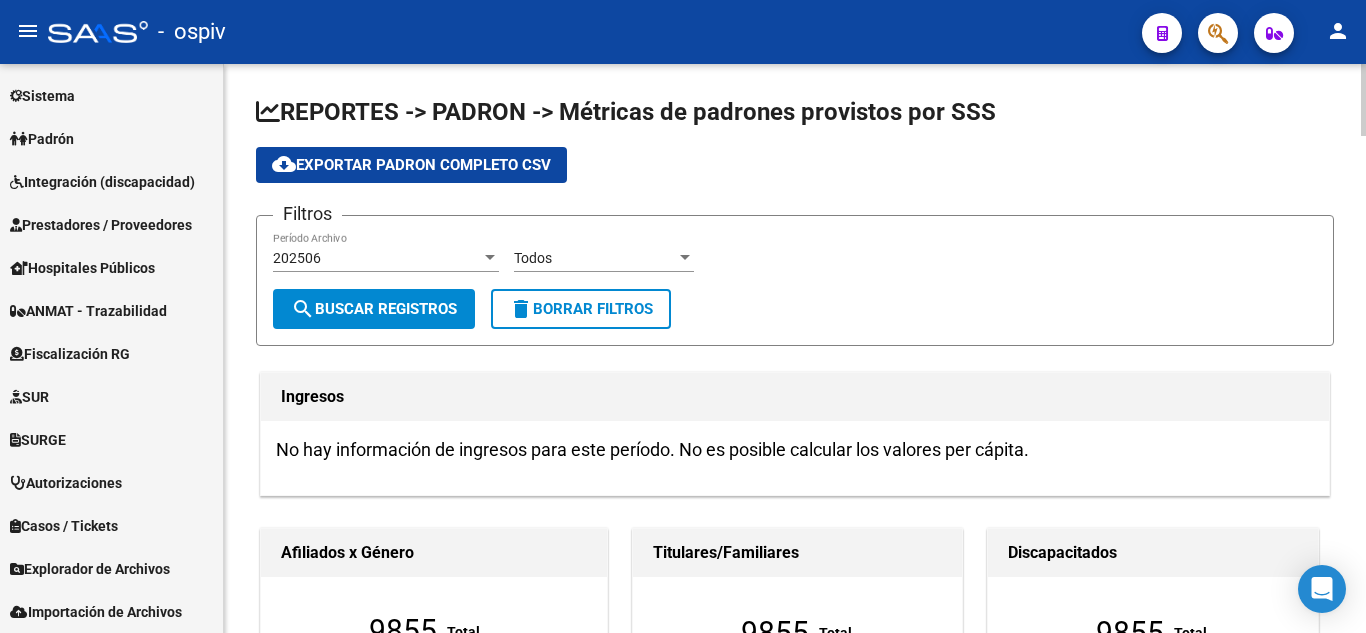 scroll, scrollTop: 569, scrollLeft: 0, axis: vertical 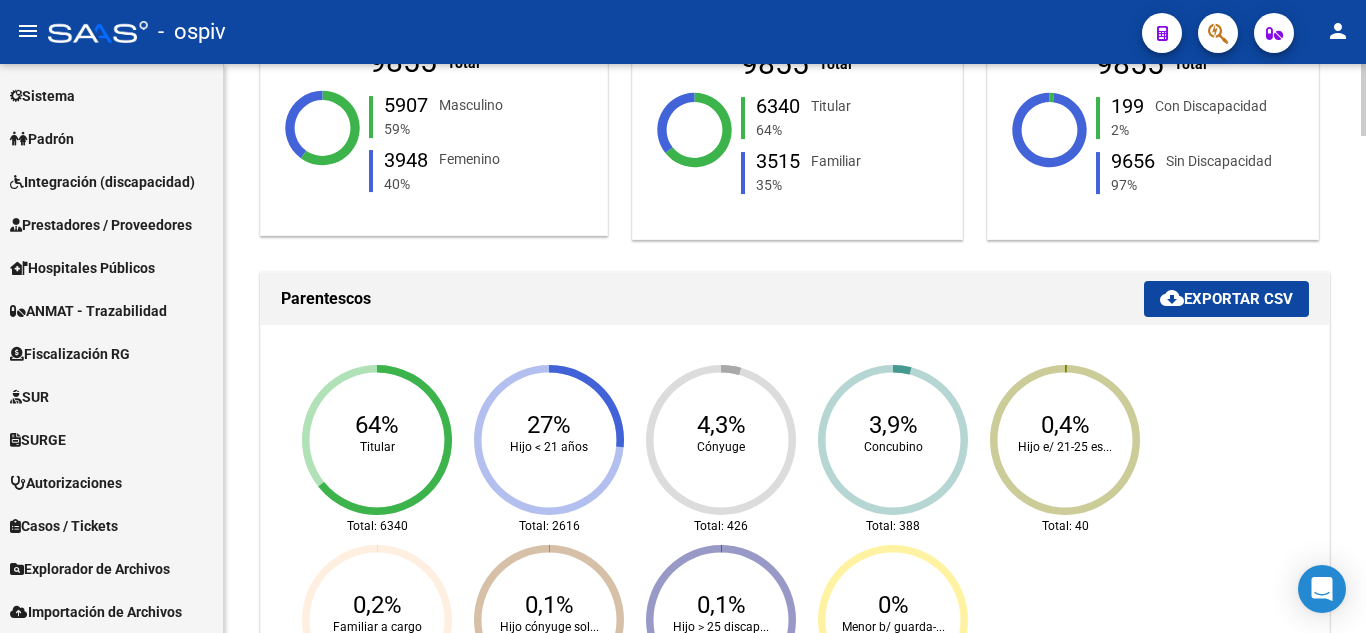 click 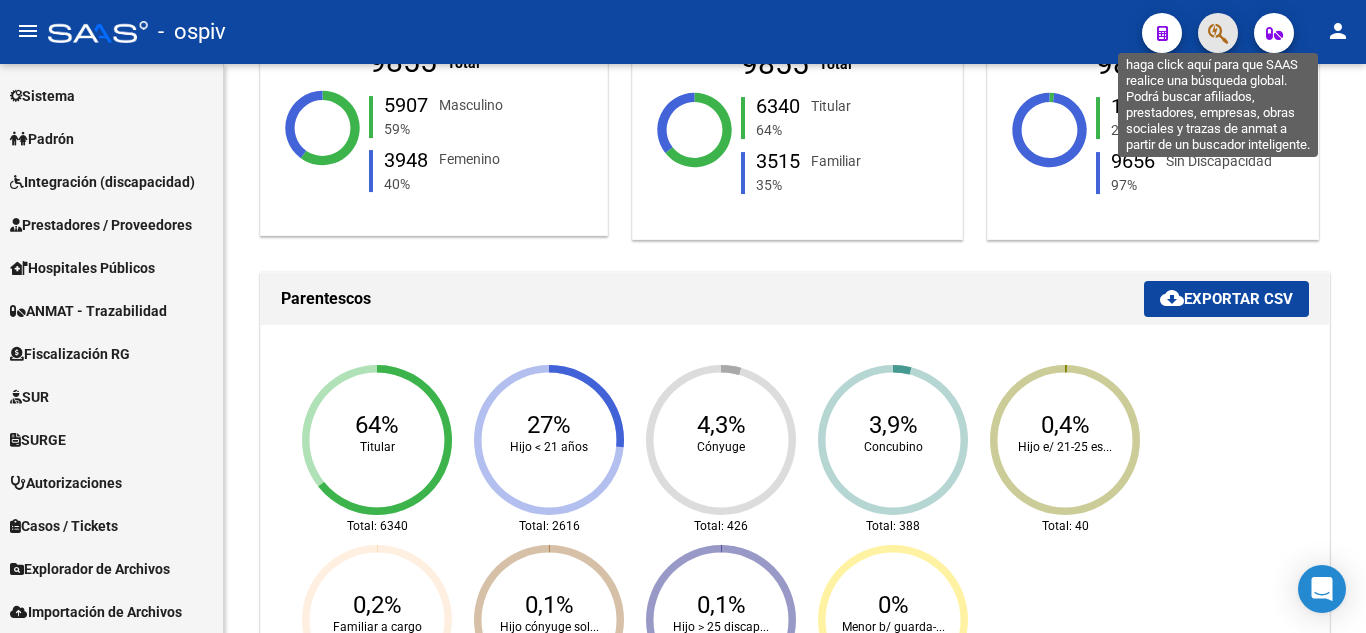 click 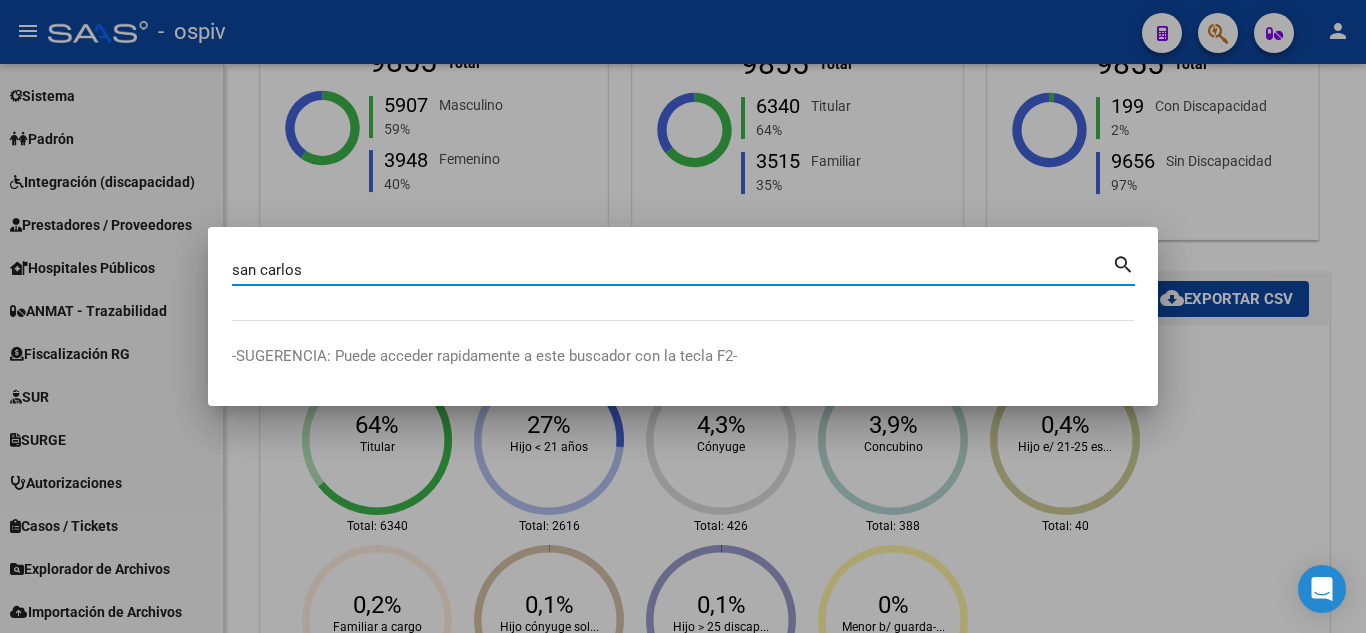 type on "san carlos" 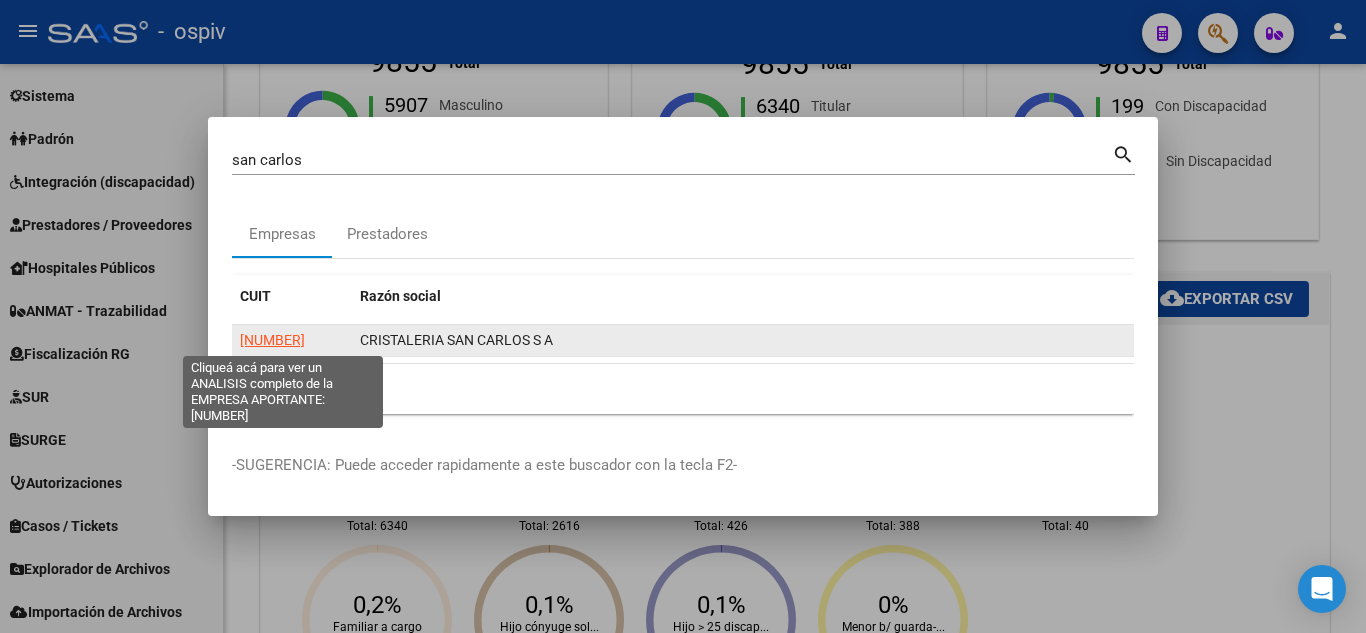 click on "[NUMBER]" 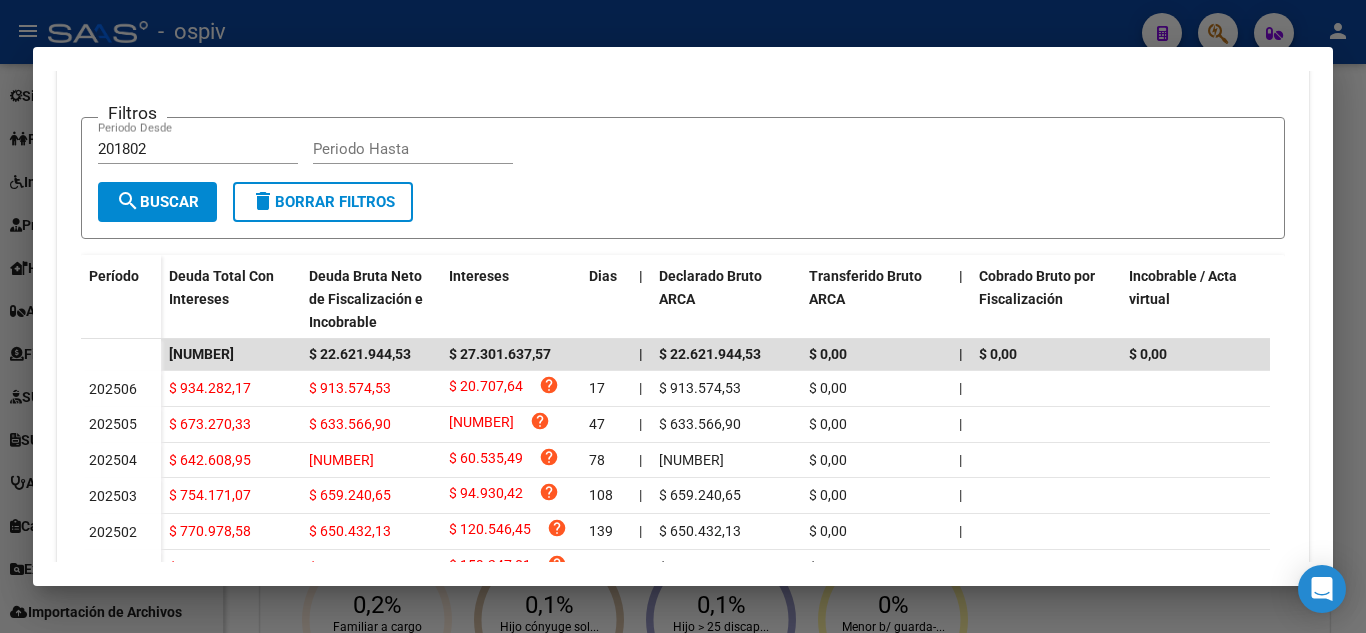 scroll, scrollTop: 480, scrollLeft: 0, axis: vertical 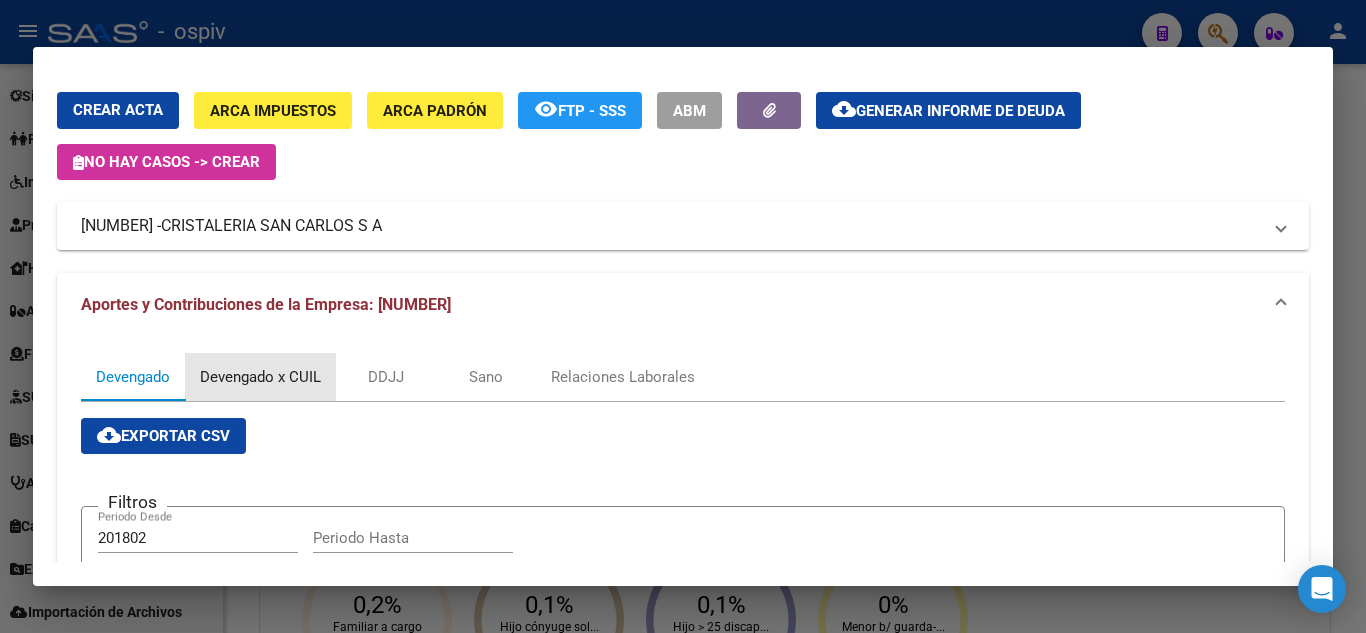 click on "Devengado x CUIL" at bounding box center [260, 377] 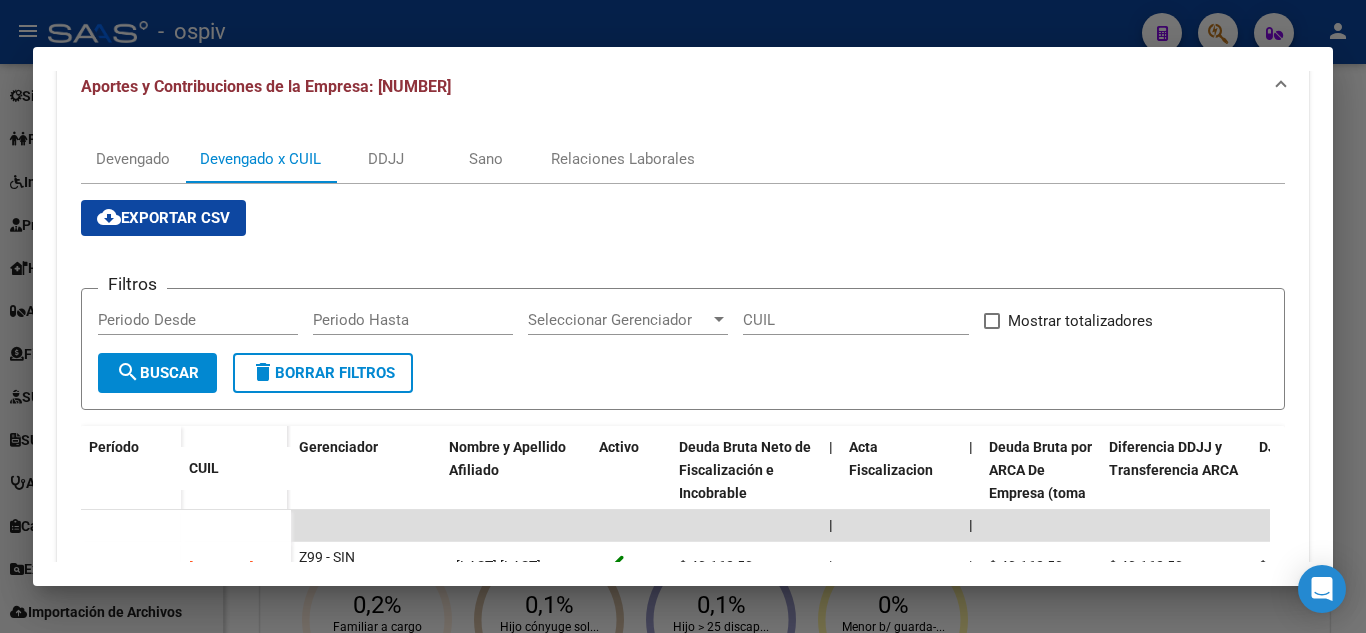 scroll, scrollTop: 240, scrollLeft: 0, axis: vertical 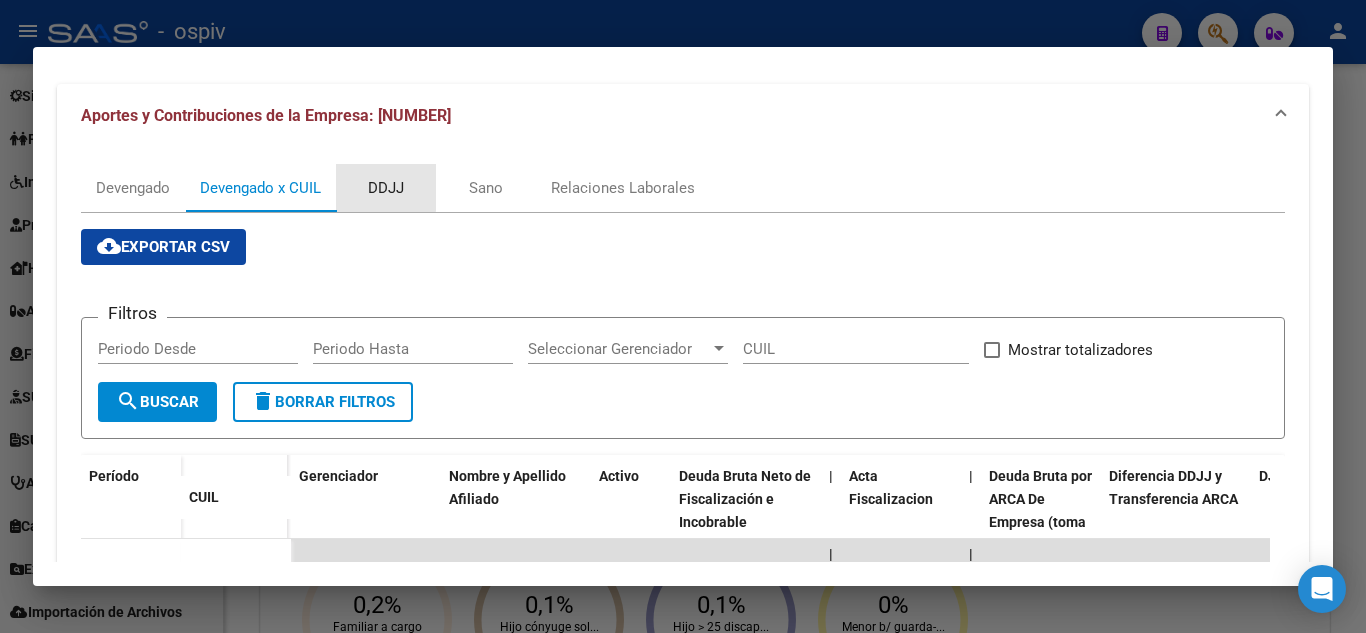 click on "DDJJ" at bounding box center [386, 188] 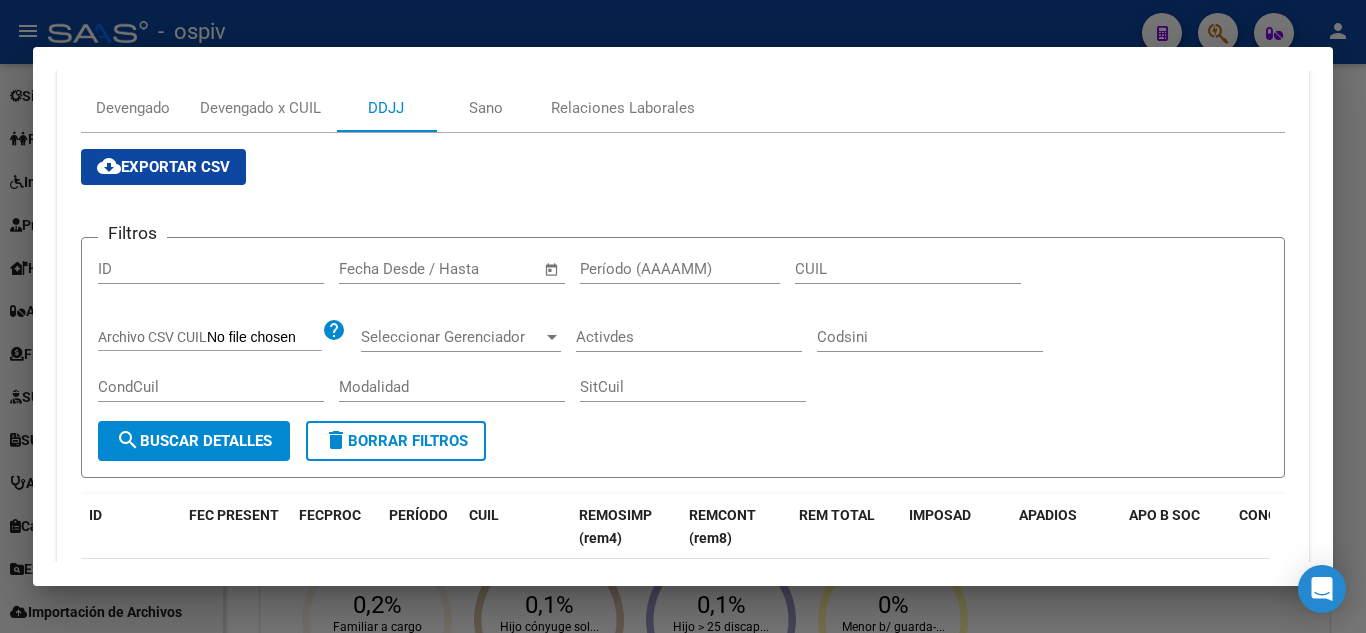scroll, scrollTop: 314, scrollLeft: 0, axis: vertical 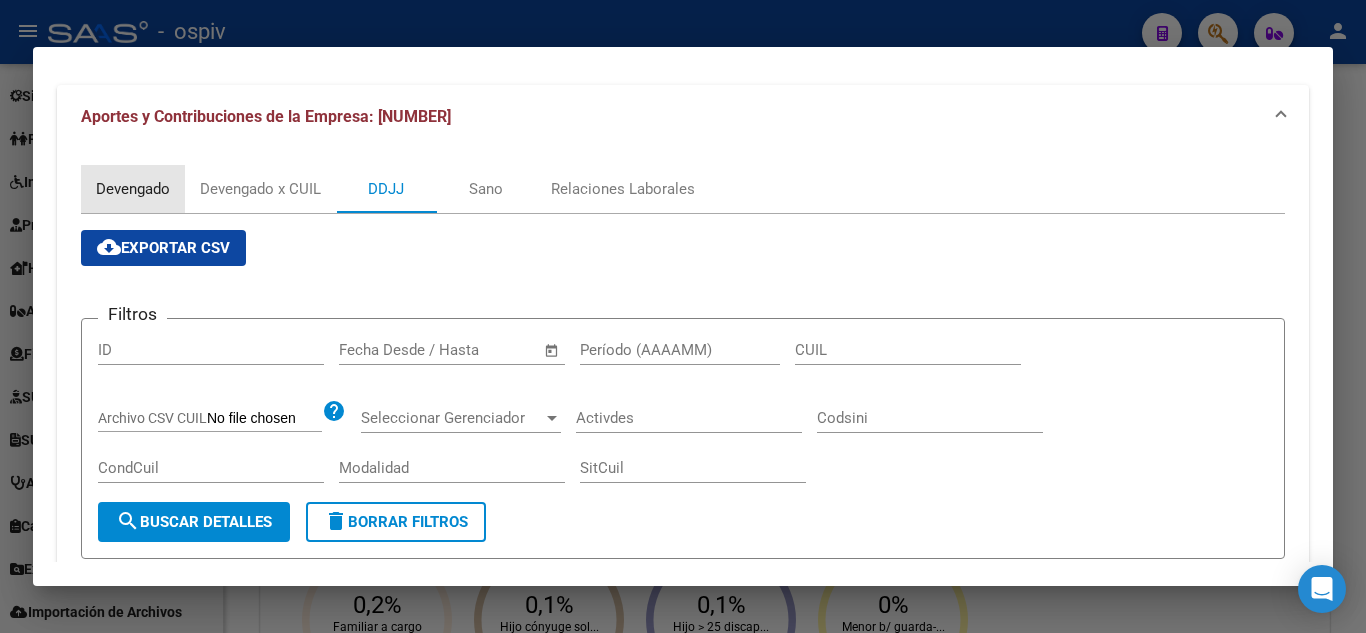 click on "Devengado" at bounding box center (133, 189) 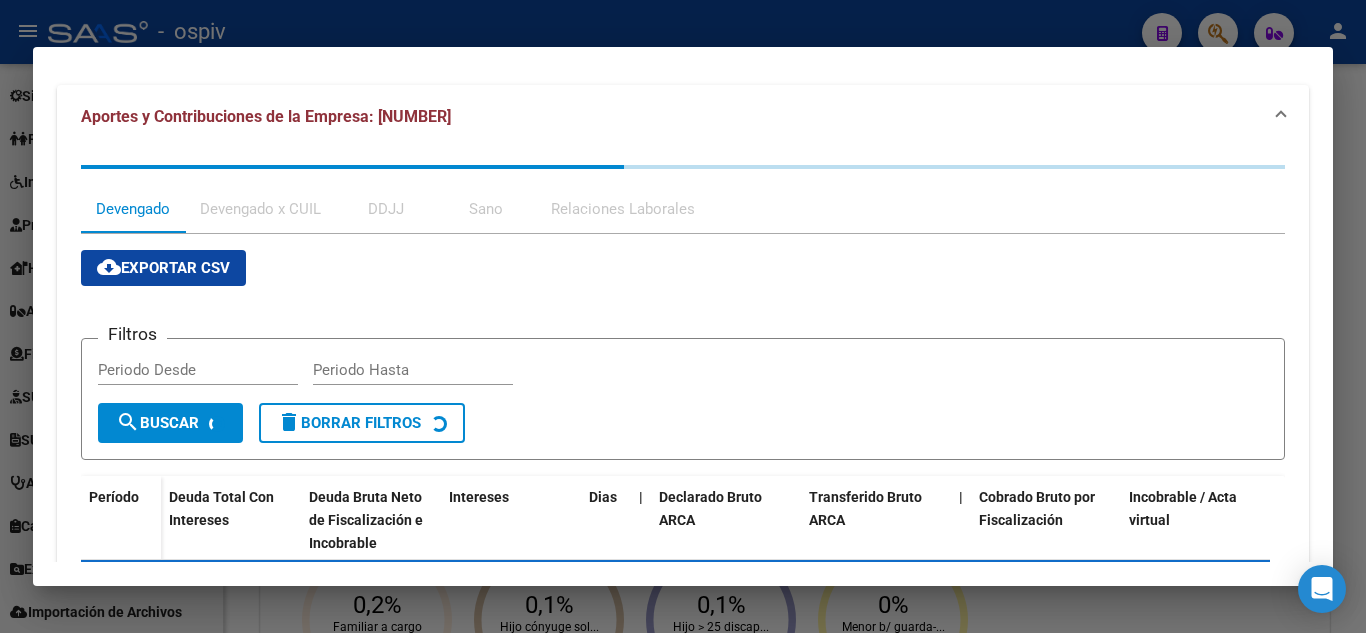 scroll, scrollTop: 0, scrollLeft: 0, axis: both 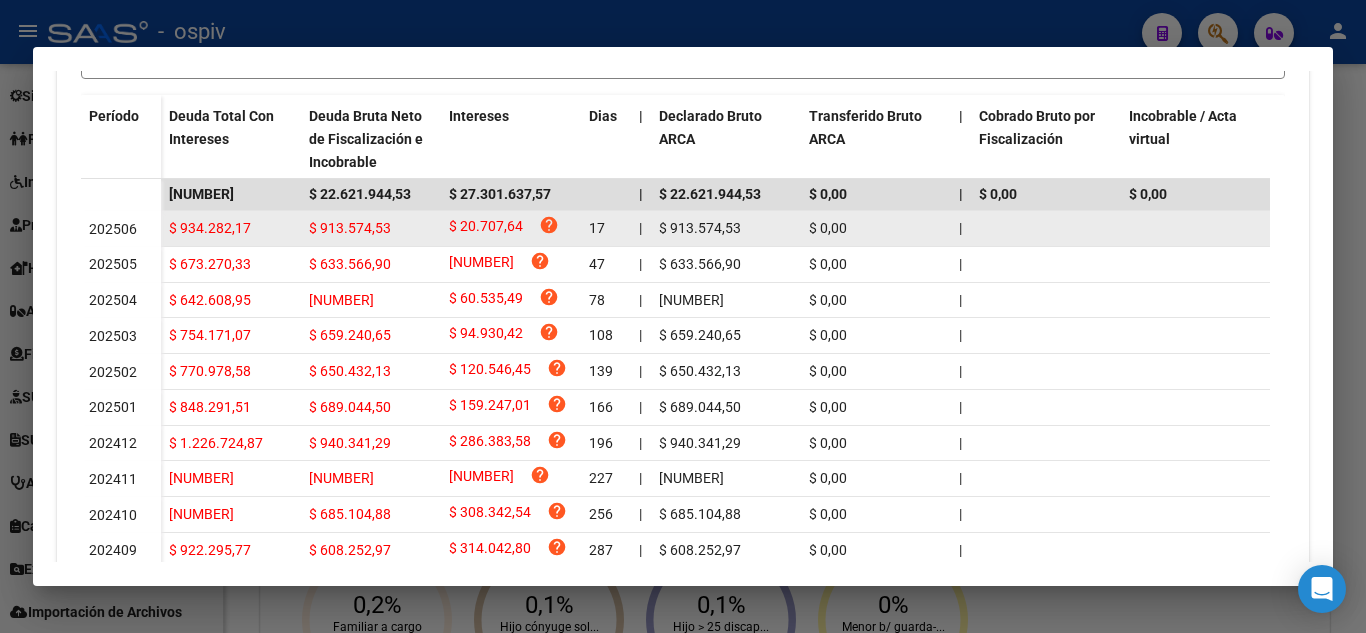 click 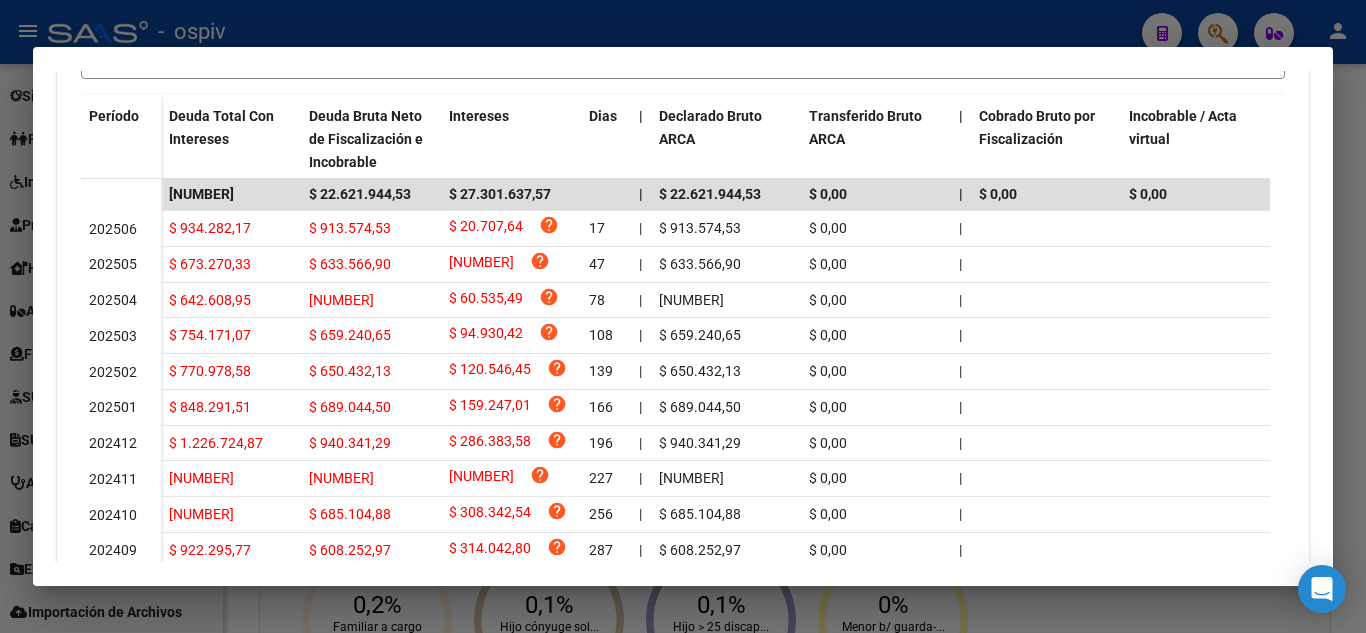 scroll, scrollTop: 171, scrollLeft: 0, axis: vertical 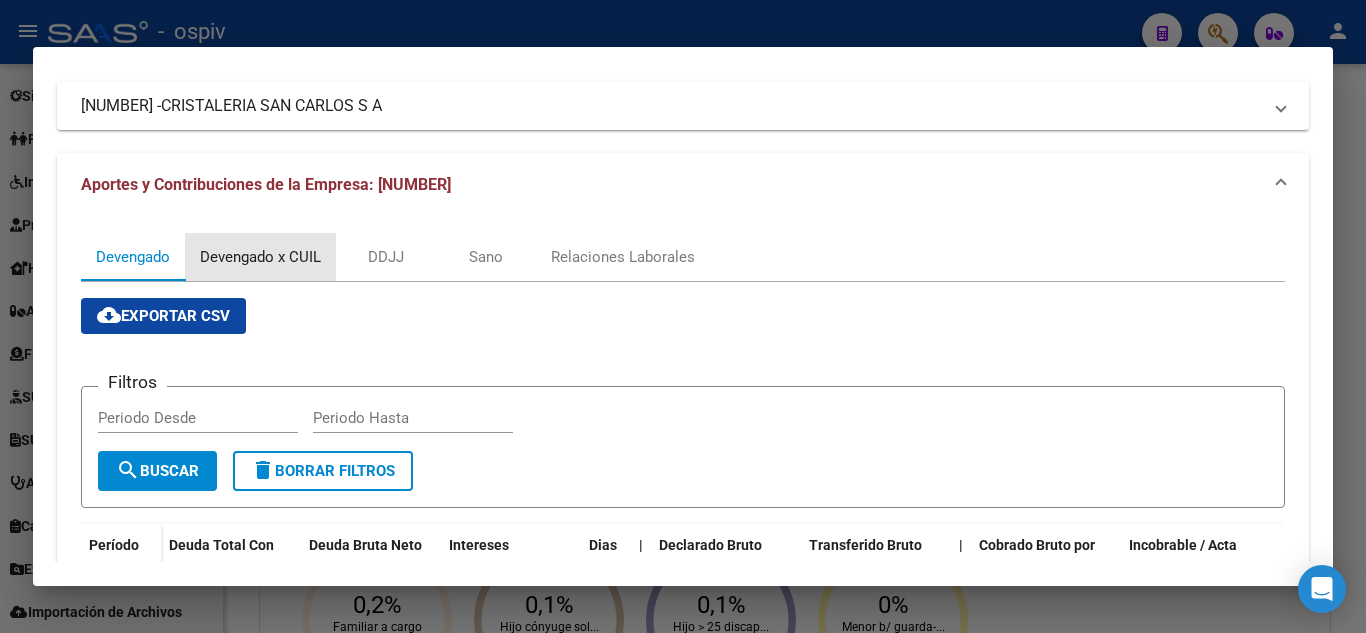 click on "Devengado x CUIL" at bounding box center [260, 257] 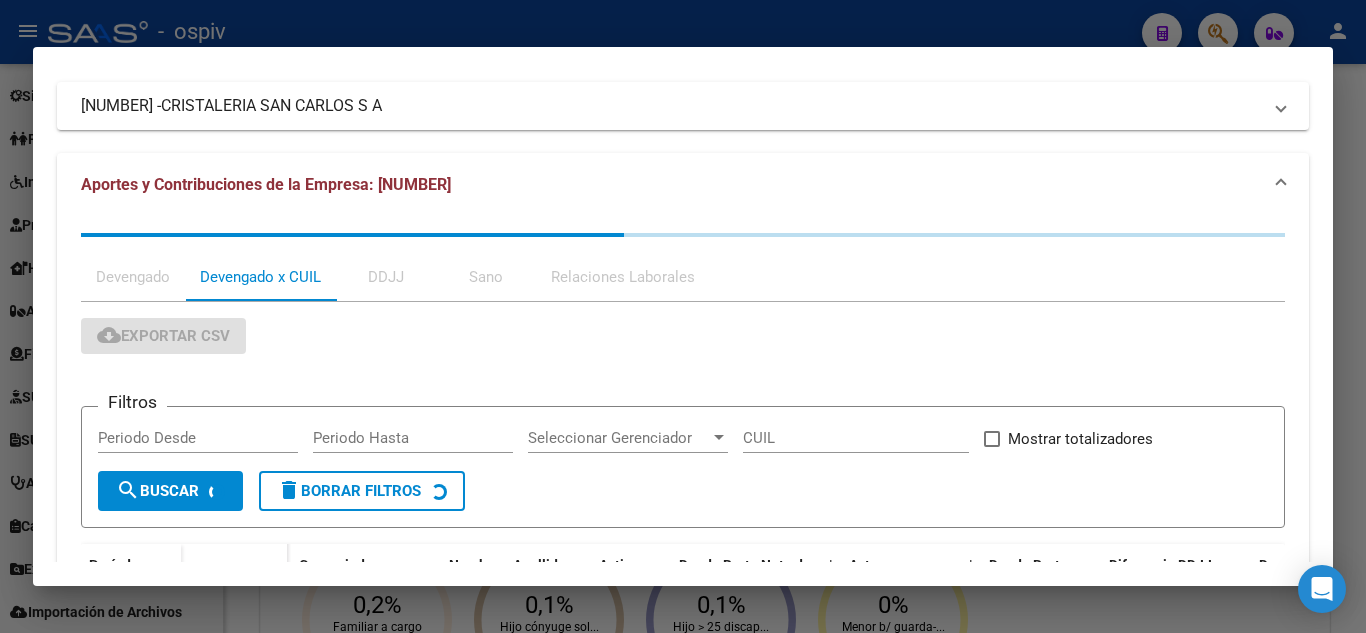 scroll, scrollTop: 0, scrollLeft: 0, axis: both 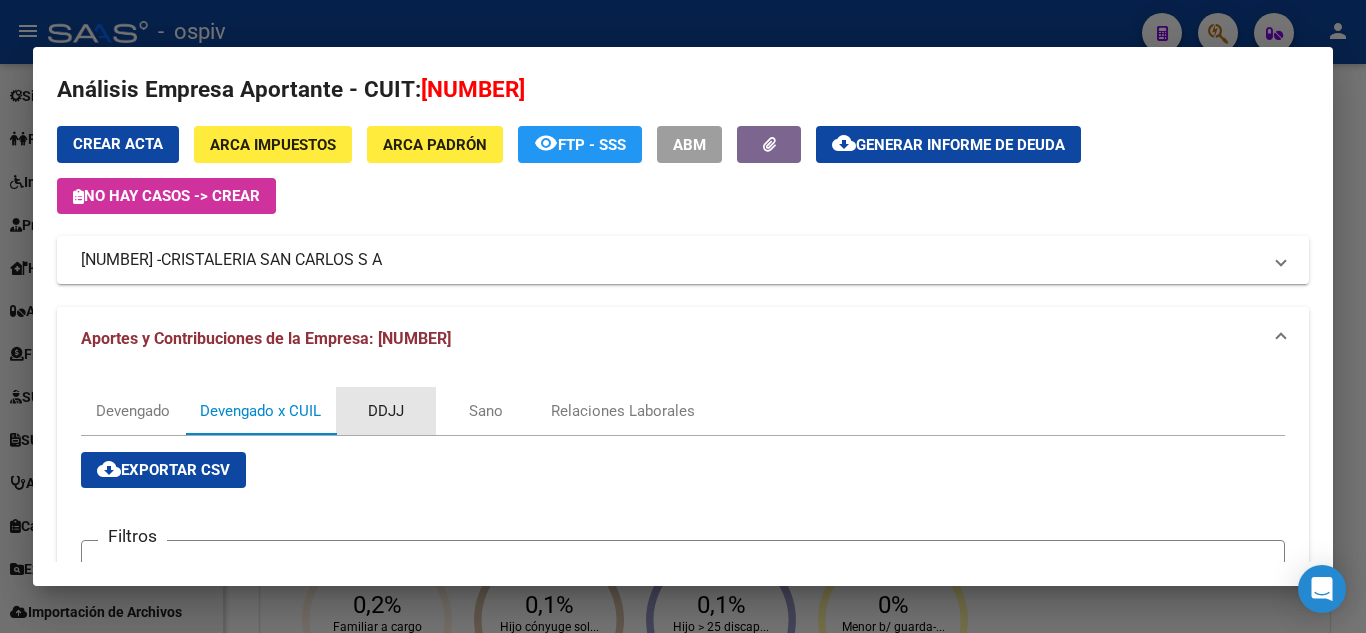 click on "DDJJ" at bounding box center (386, 411) 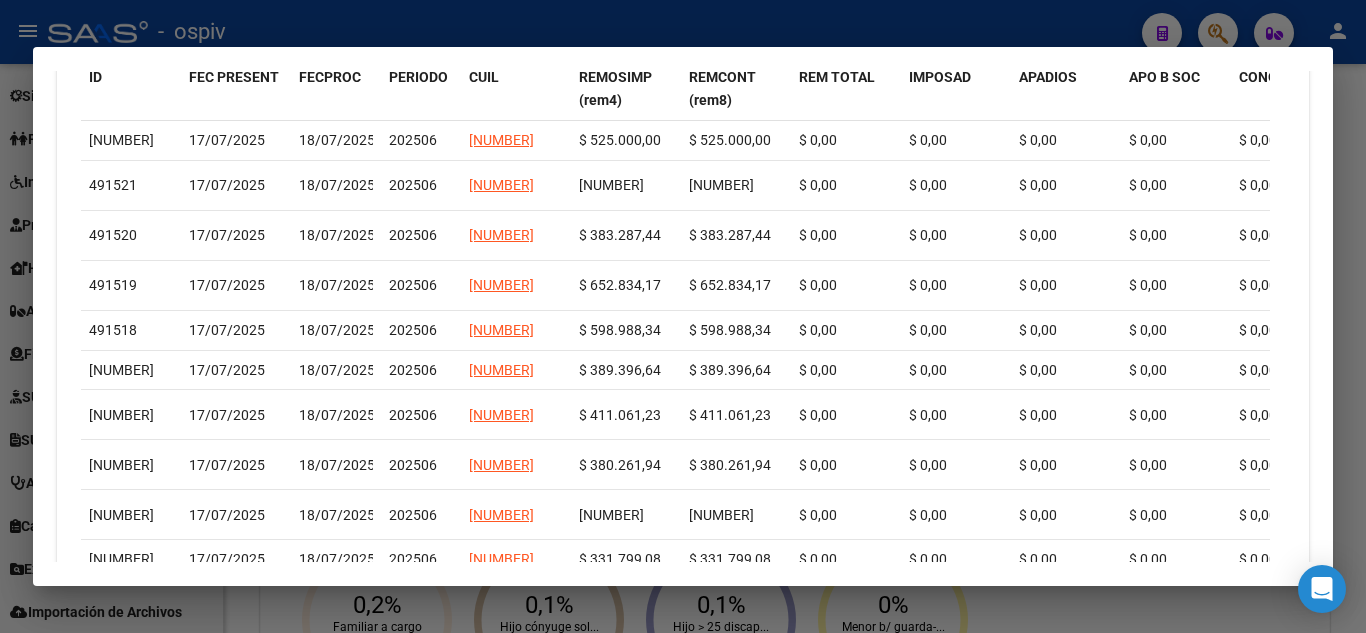 scroll, scrollTop: 329, scrollLeft: 0, axis: vertical 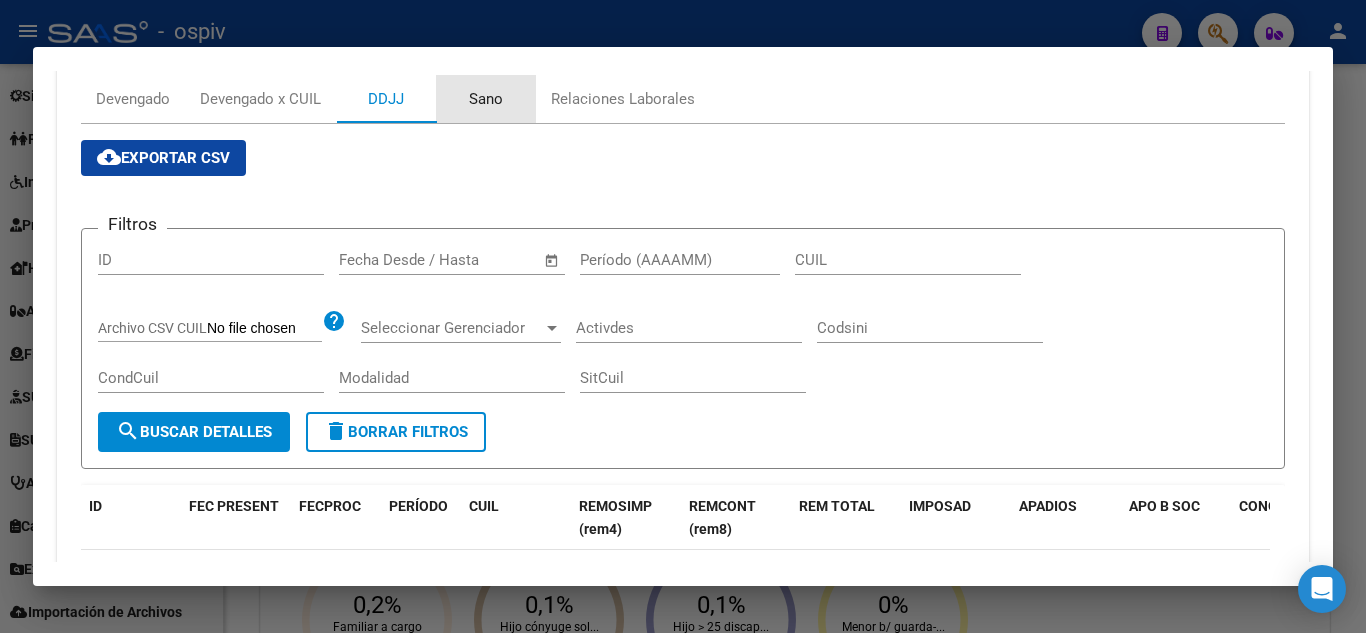 click on "Sano" at bounding box center (486, 99) 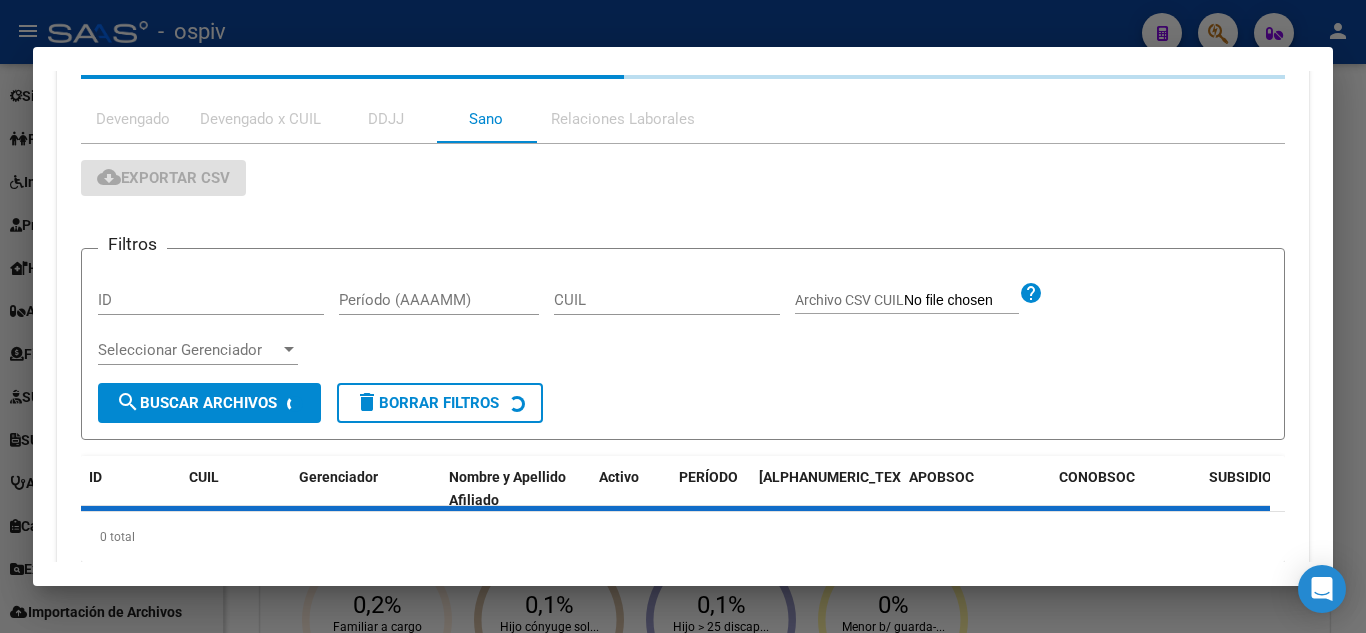scroll, scrollTop: 0, scrollLeft: 0, axis: both 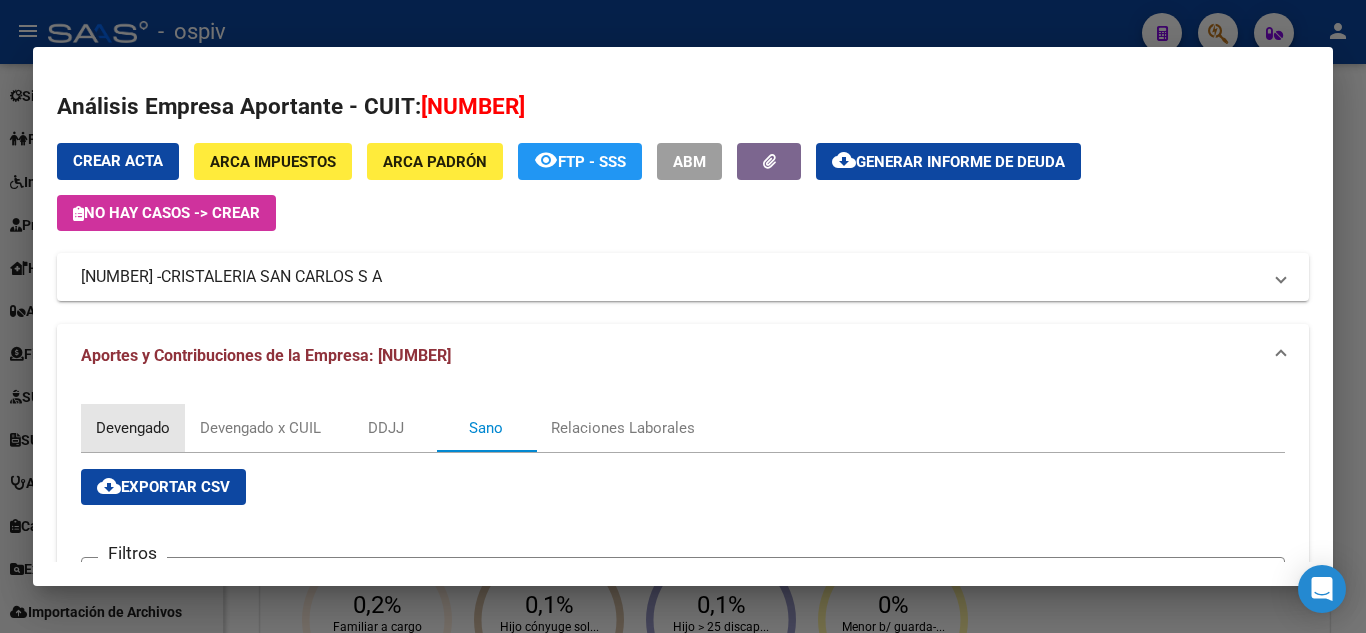 click on "Devengado" at bounding box center [133, 428] 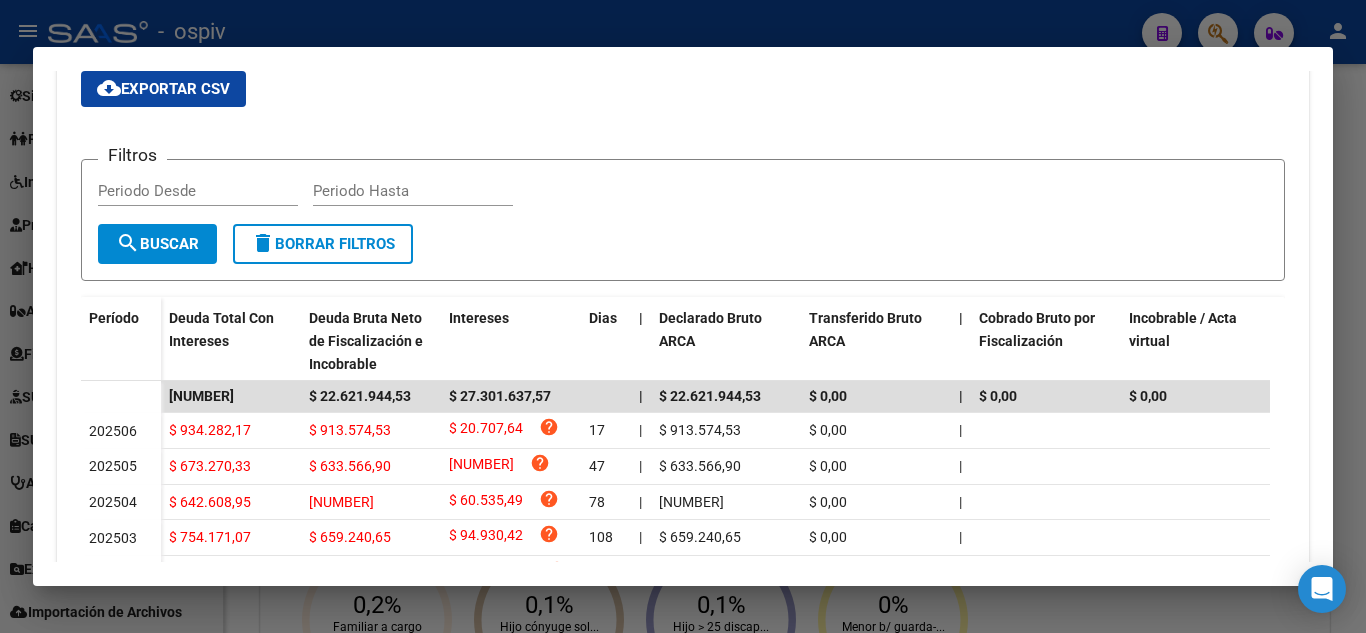 scroll, scrollTop: 400, scrollLeft: 0, axis: vertical 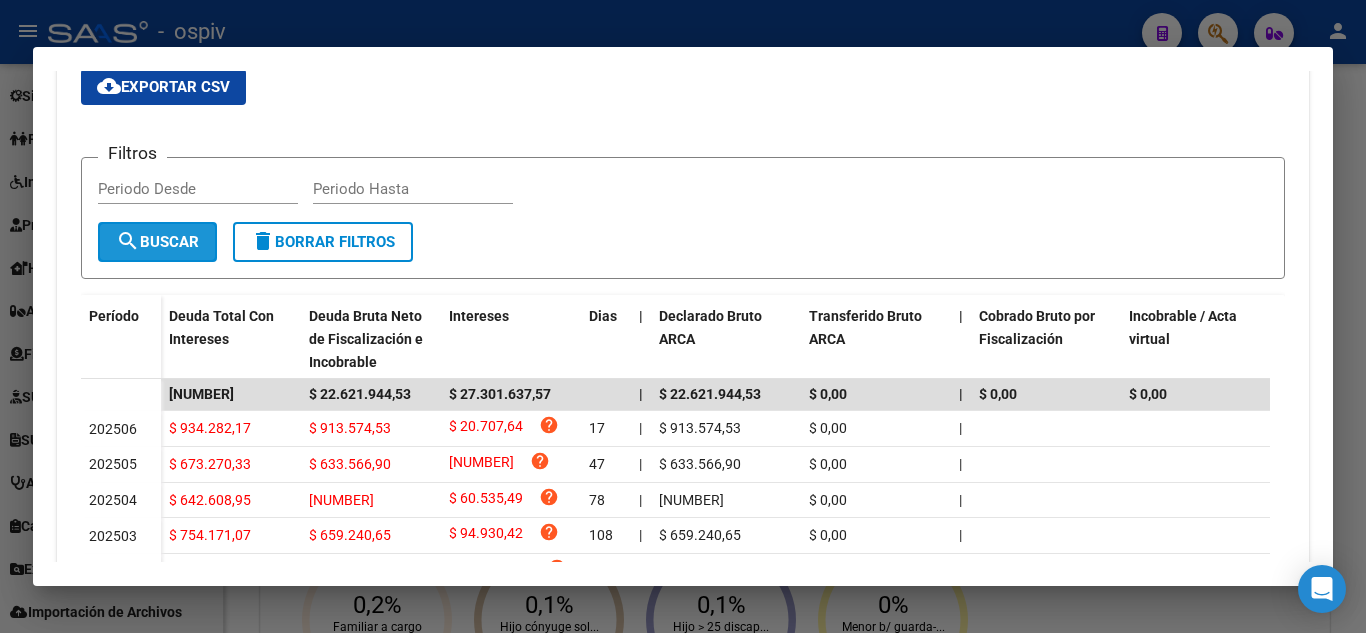 click on "search  Buscar" at bounding box center [157, 242] 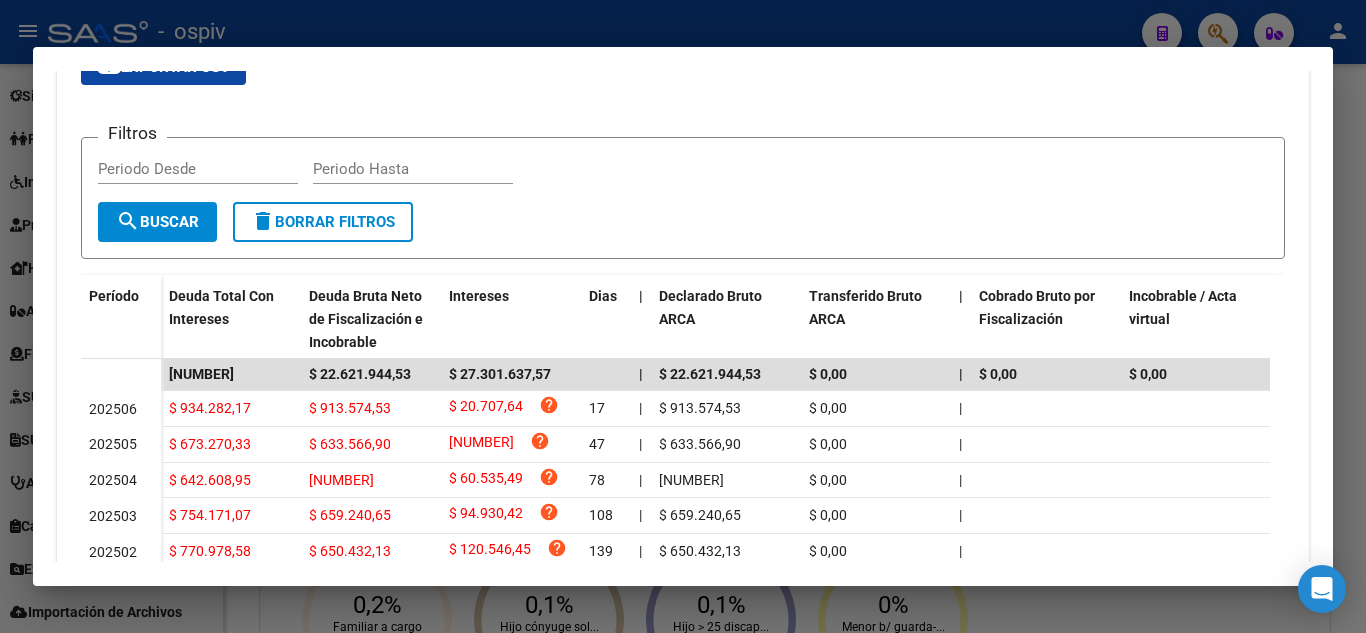 scroll, scrollTop: 400, scrollLeft: 0, axis: vertical 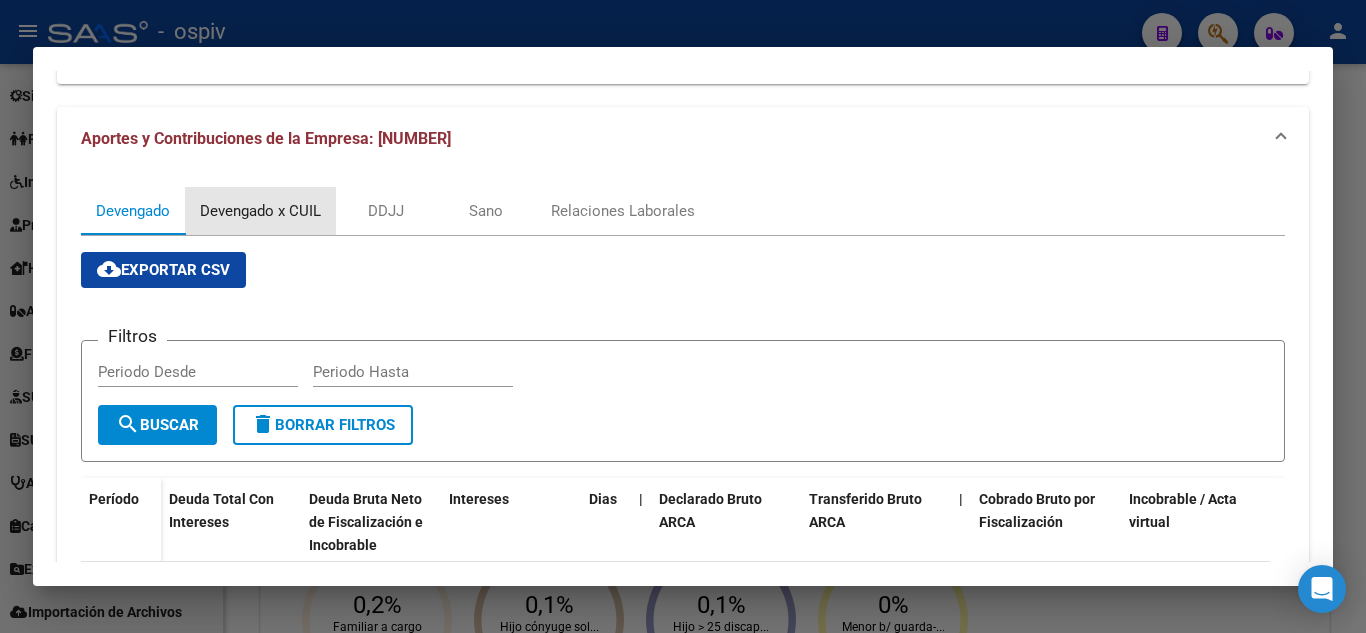 click on "Devengado x CUIL" at bounding box center [260, 211] 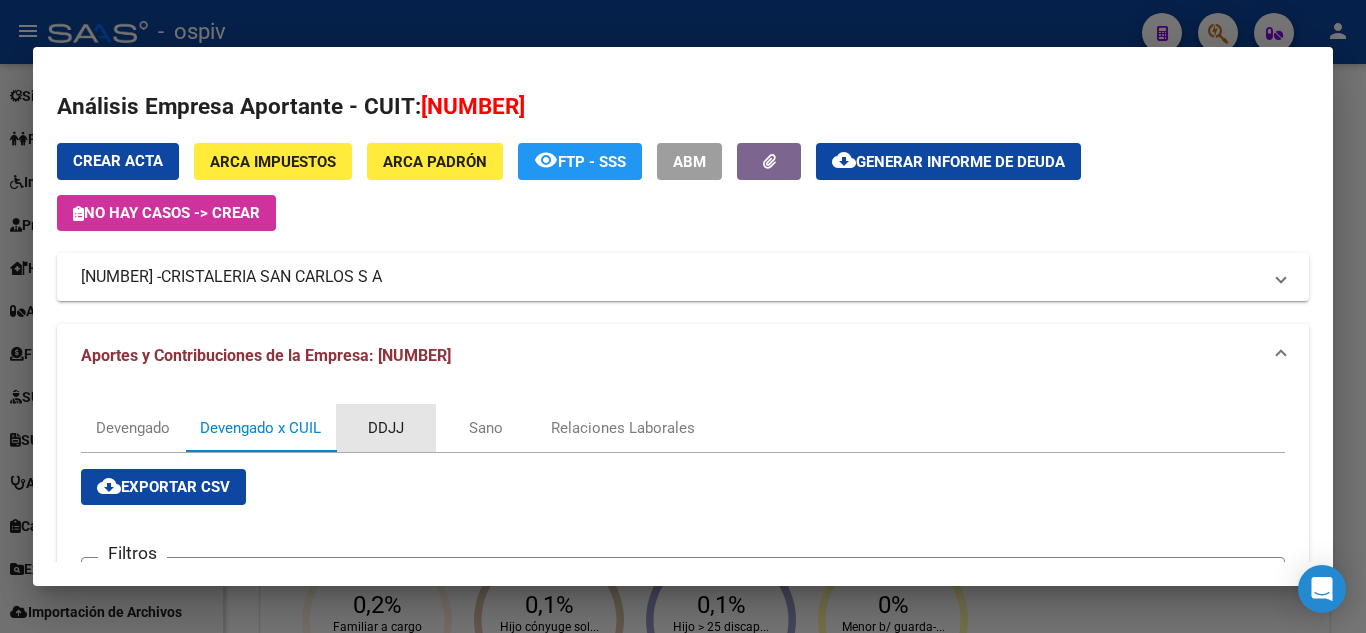 click on "DDJJ" at bounding box center (386, 428) 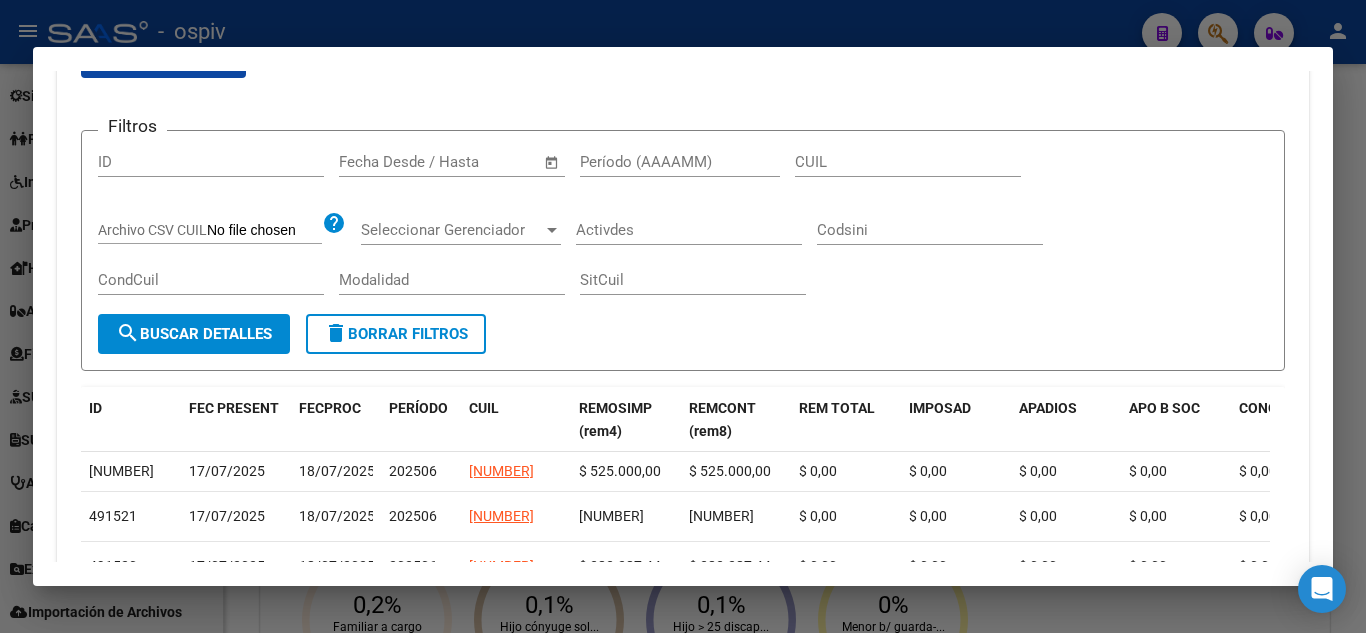 scroll, scrollTop: 429, scrollLeft: 0, axis: vertical 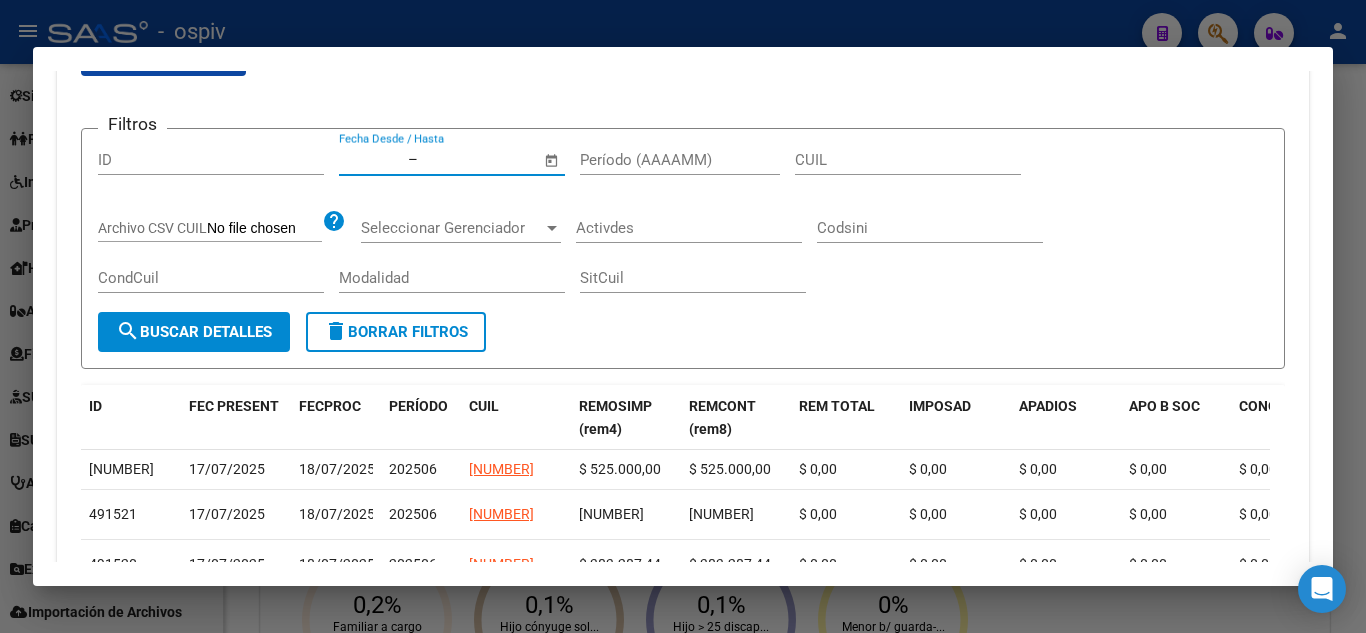 click at bounding box center [470, 160] 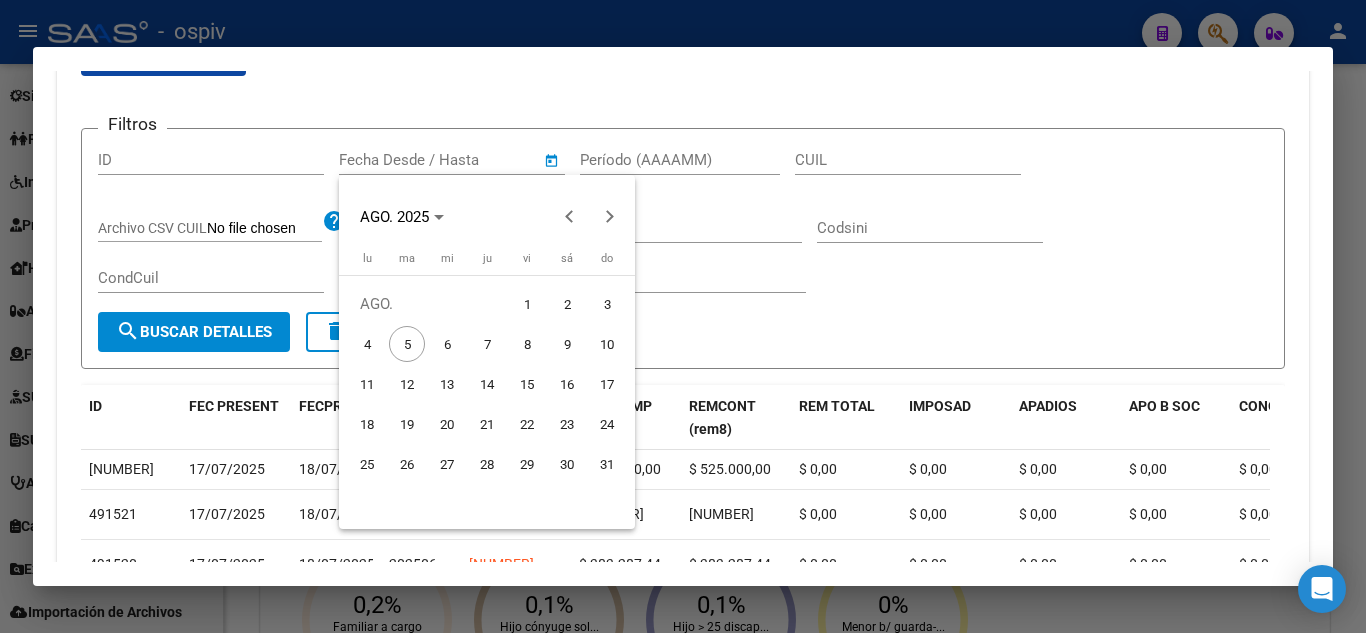 click at bounding box center (683, 316) 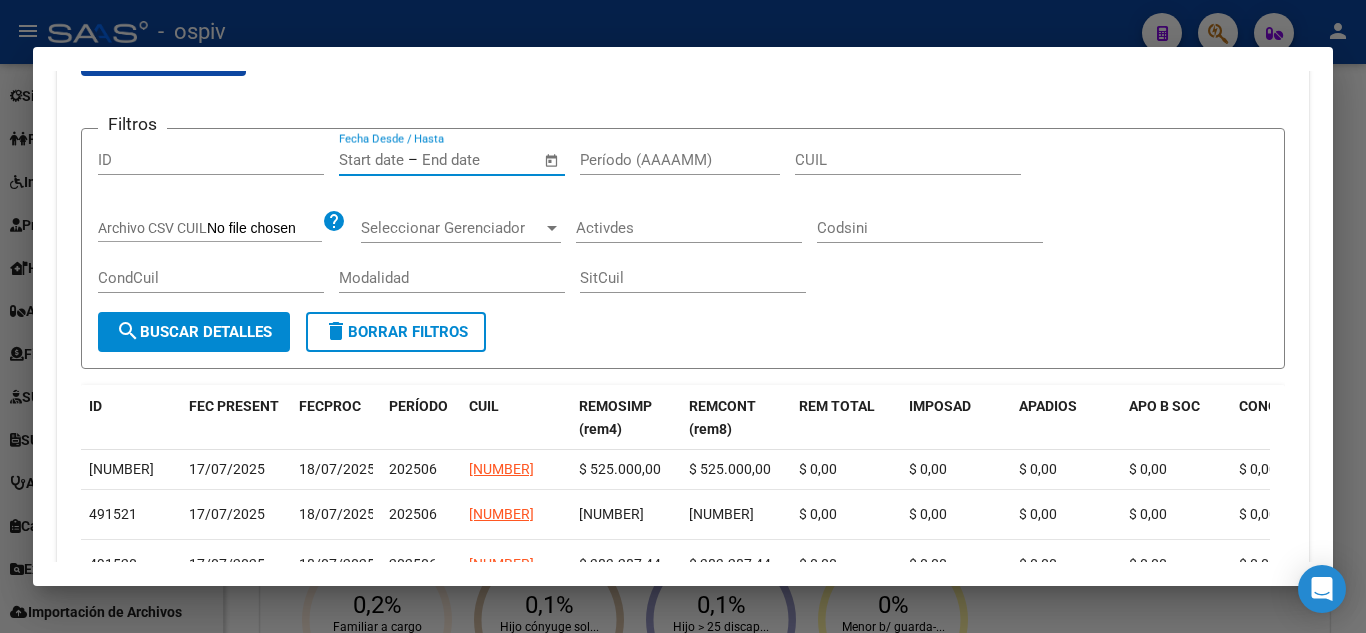 click on "Período (AAAAMM)" at bounding box center (680, 160) 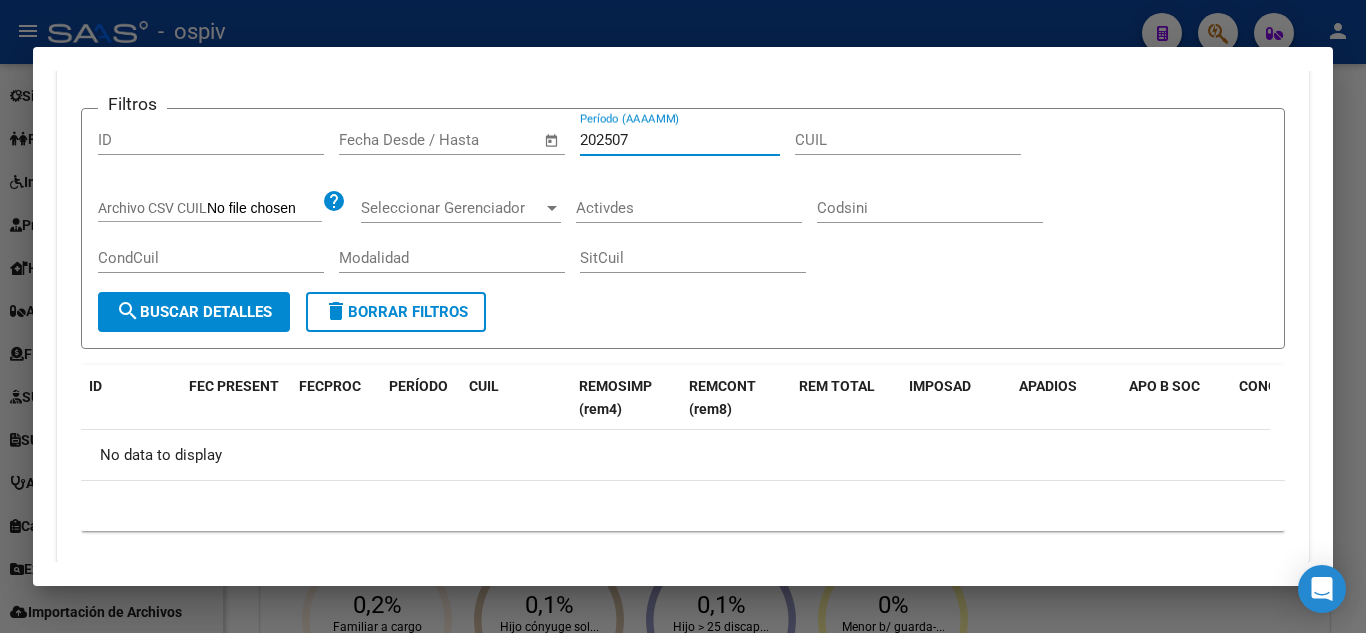 scroll, scrollTop: 429, scrollLeft: 0, axis: vertical 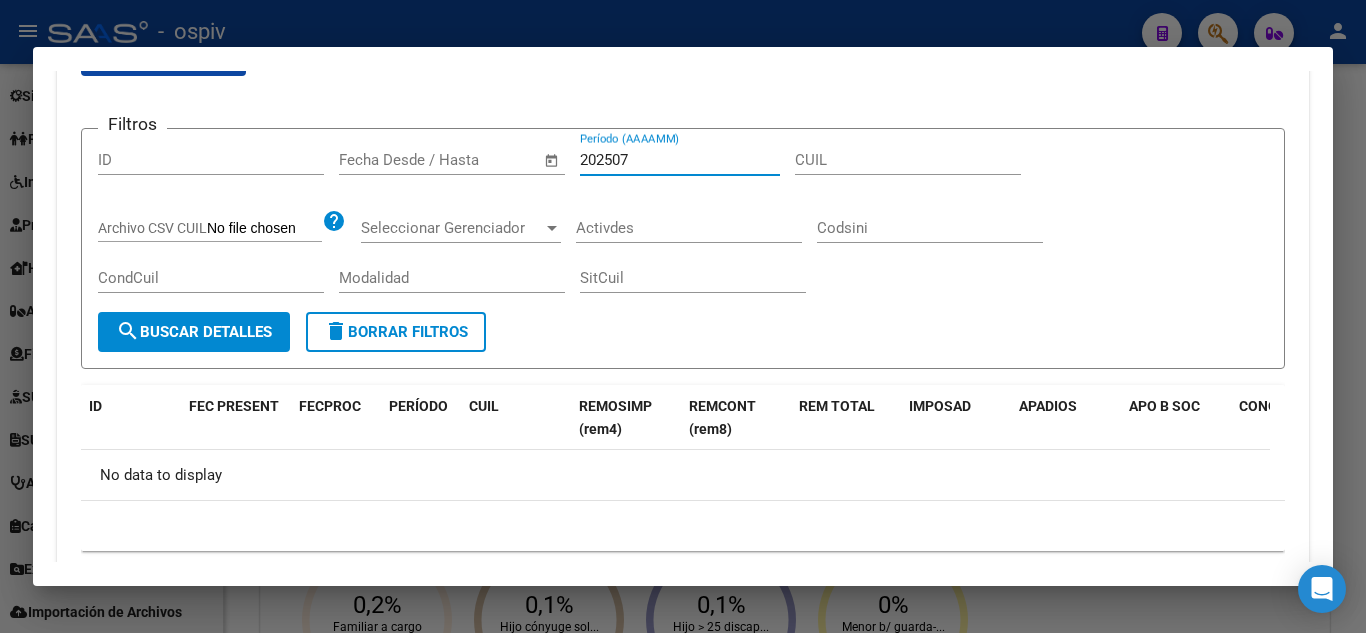 type on "202507" 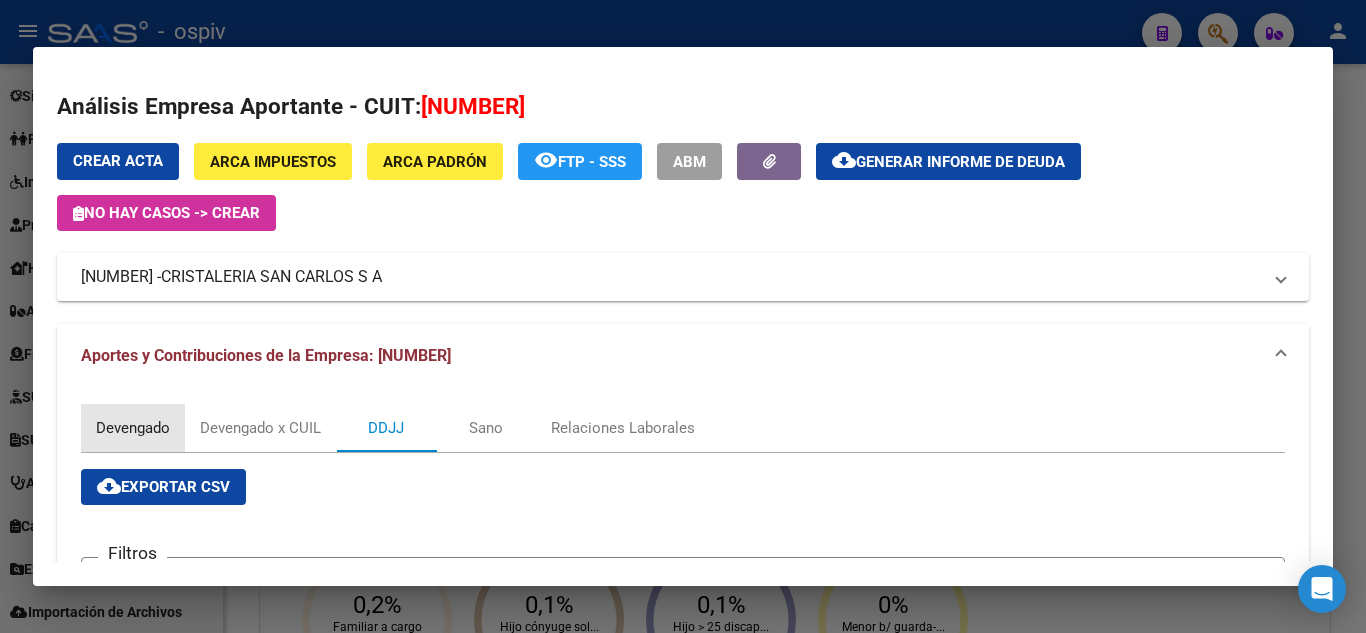 click on "Devengado" at bounding box center [133, 428] 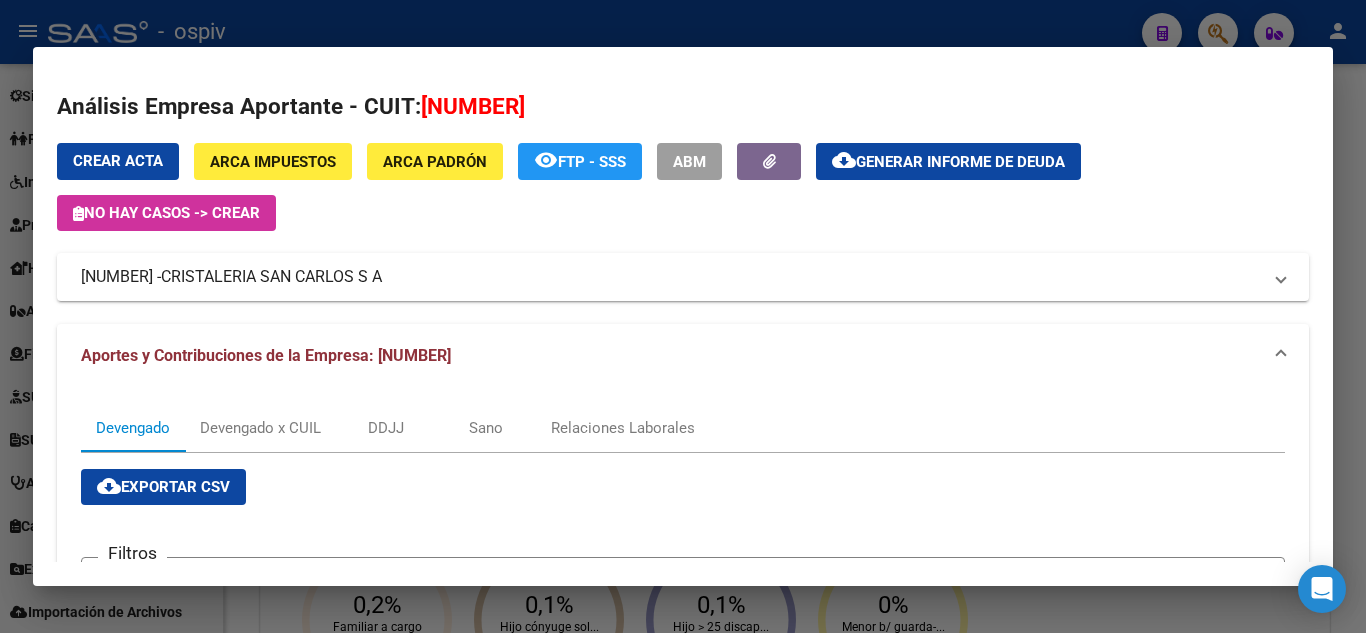scroll, scrollTop: 430, scrollLeft: 0, axis: vertical 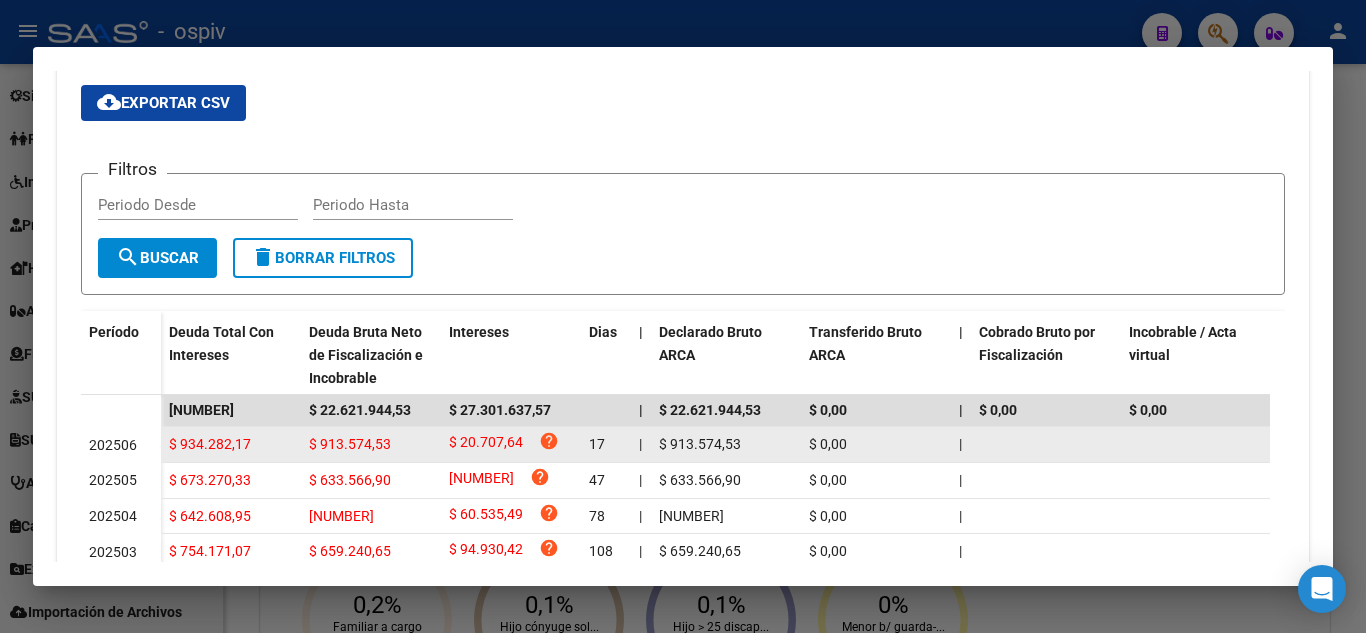 click on "$ 913.574,53" 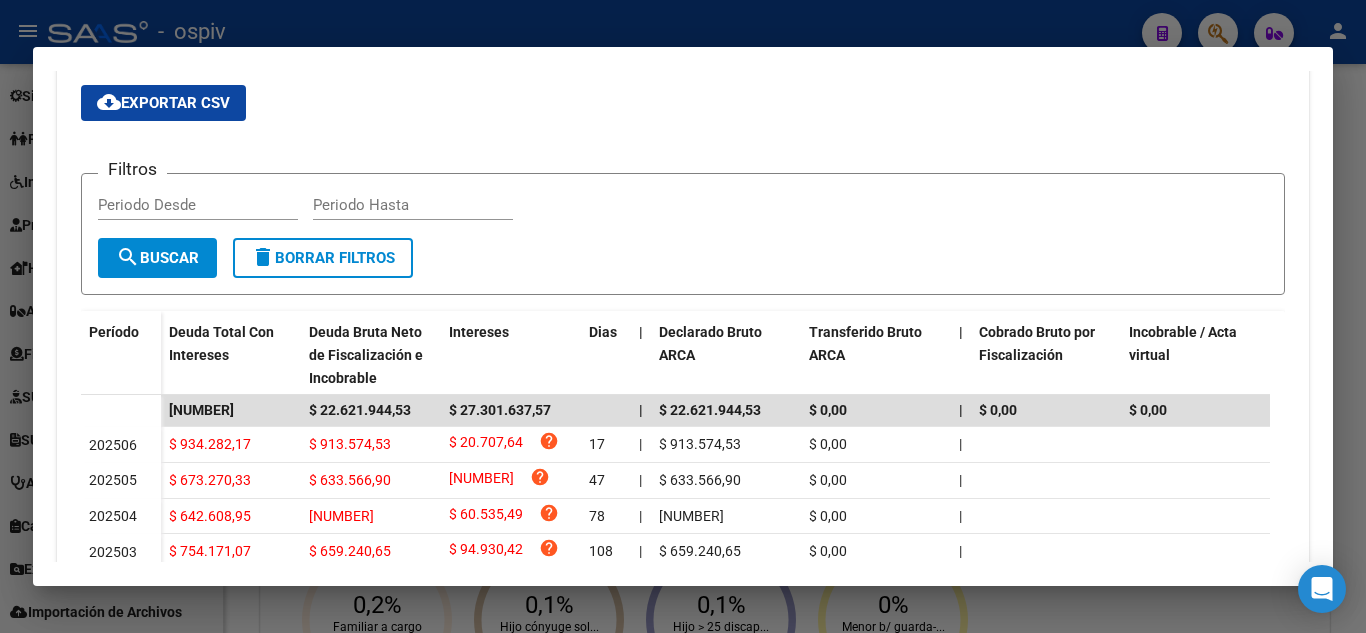 scroll, scrollTop: 0, scrollLeft: 0, axis: both 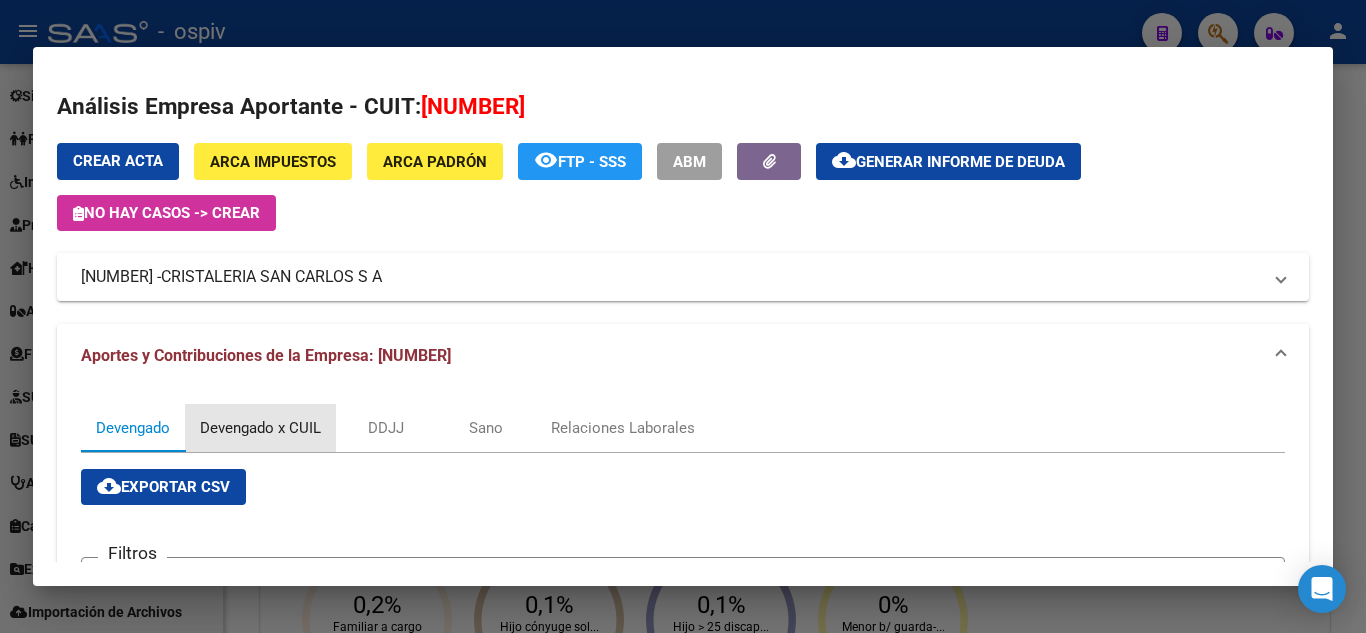 click on "Devengado x CUIL" at bounding box center (260, 428) 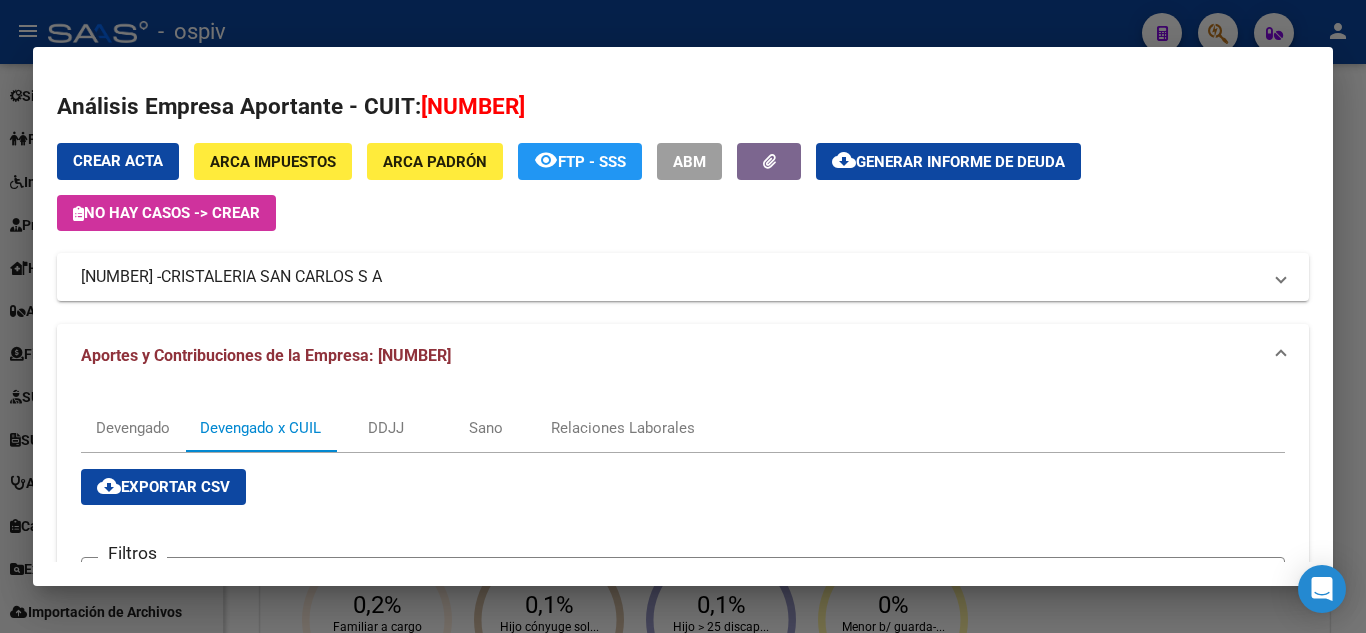 scroll, scrollTop: 430, scrollLeft: 0, axis: vertical 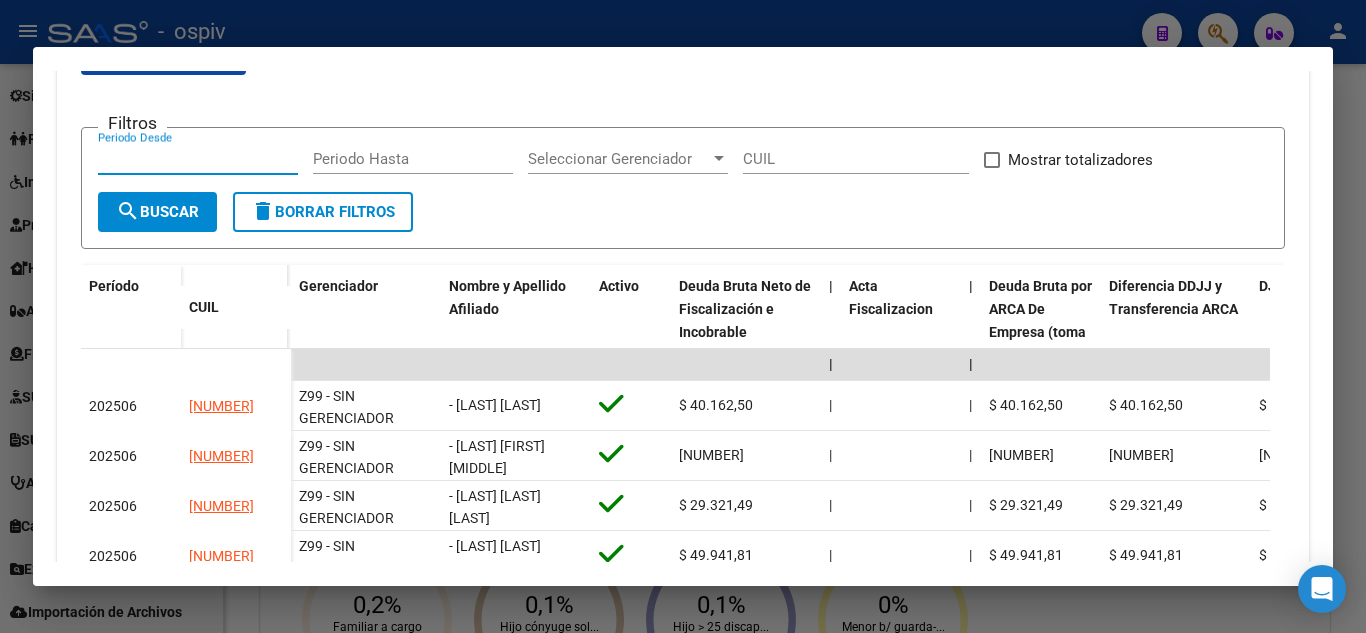 click on "Periodo Desde" at bounding box center [198, 159] 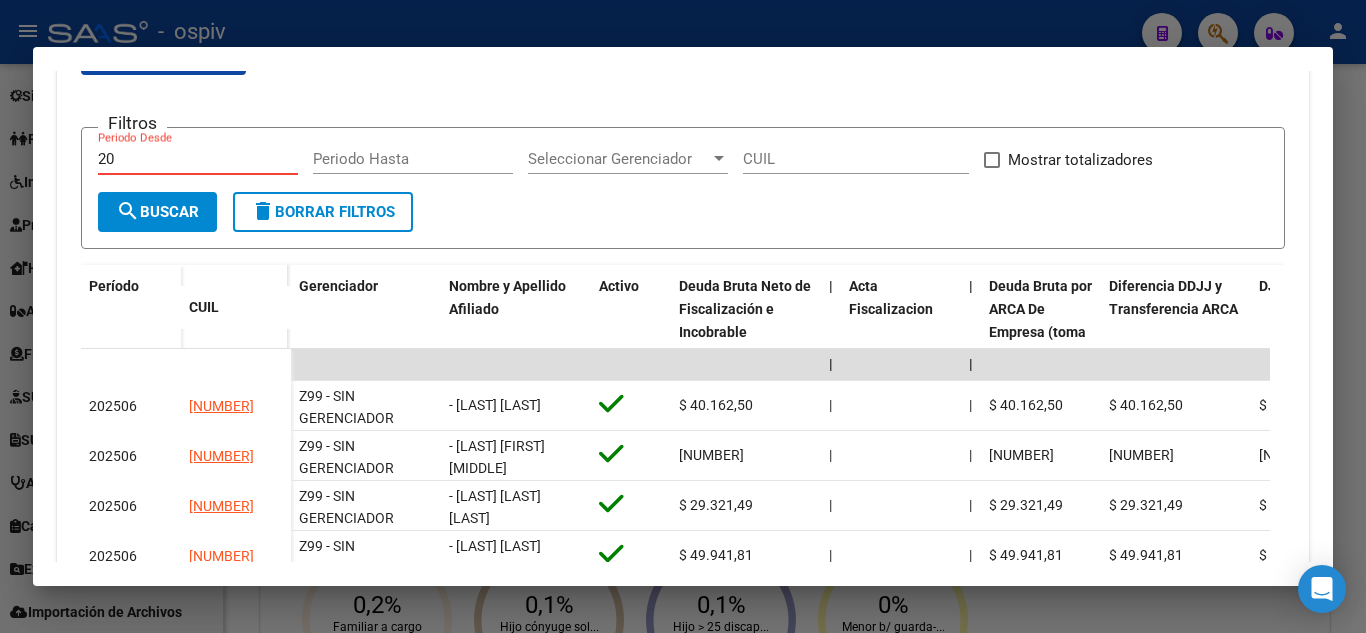 type on "2" 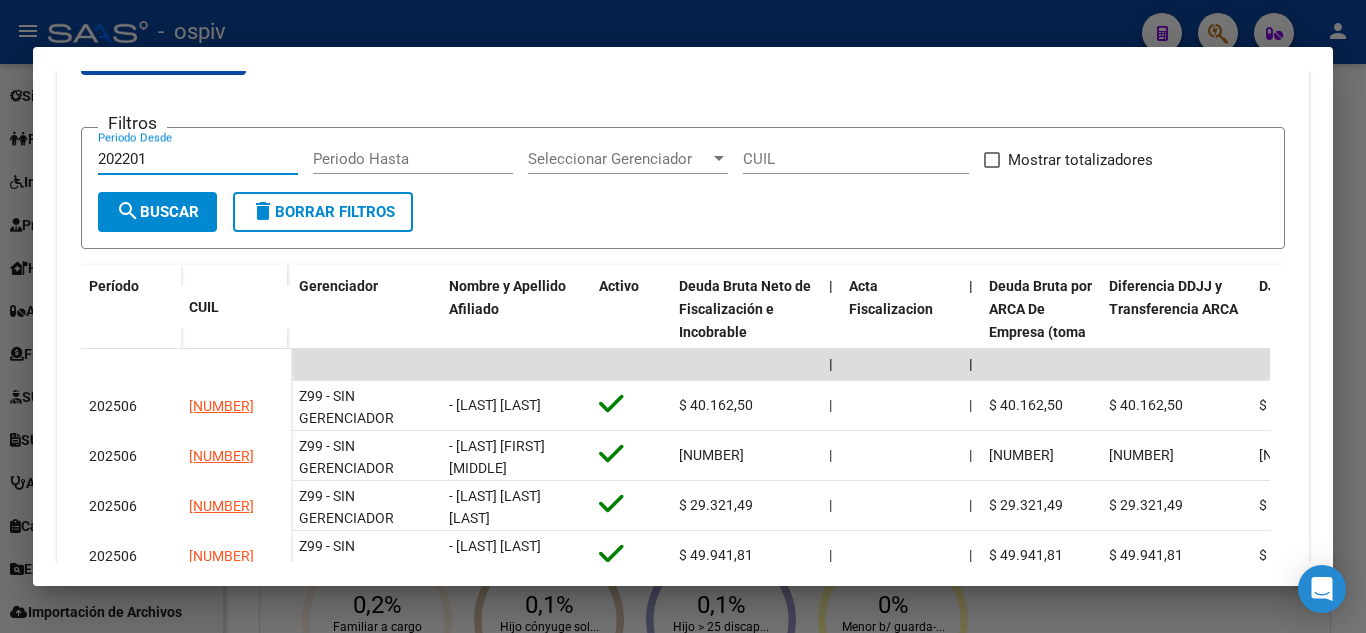 type on "202201" 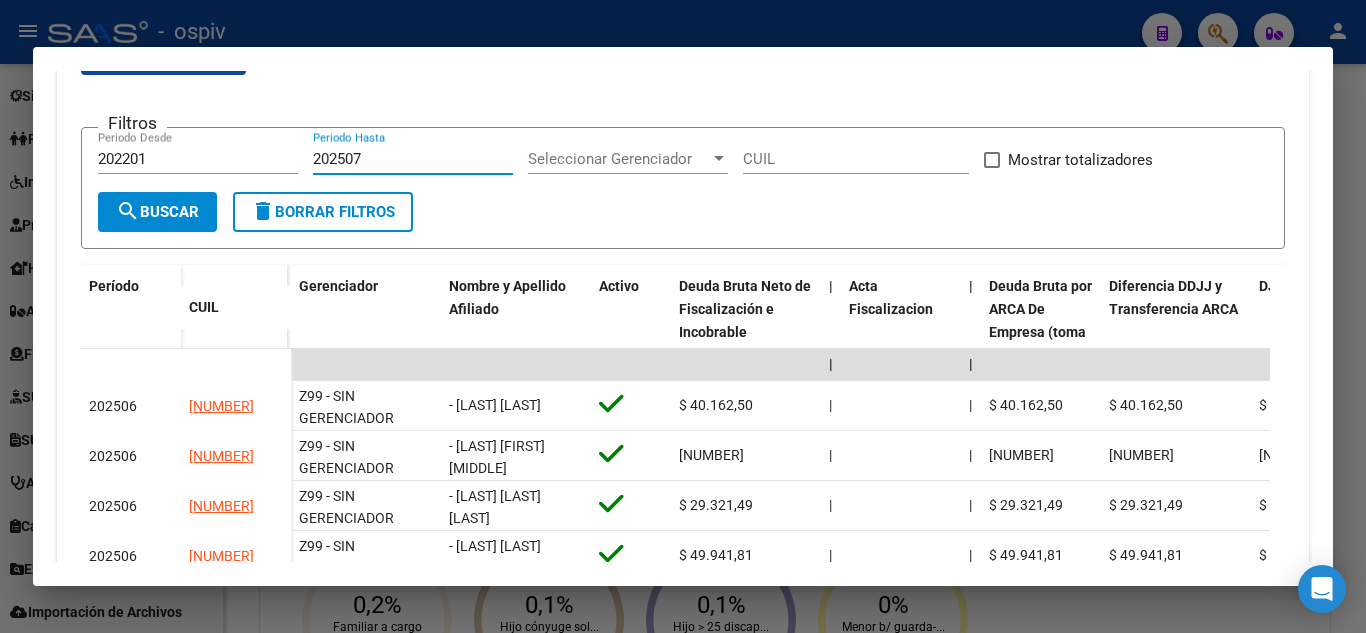 type on "202507" 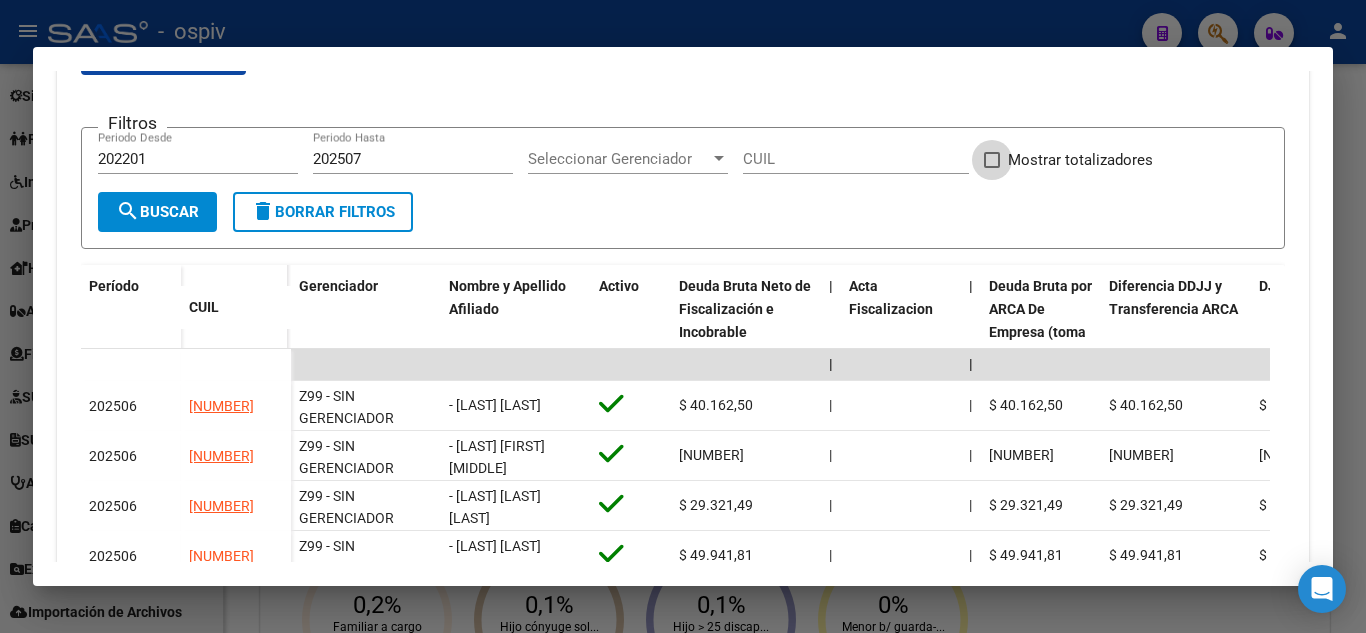 click on "Mostrar totalizadores" at bounding box center [1080, 160] 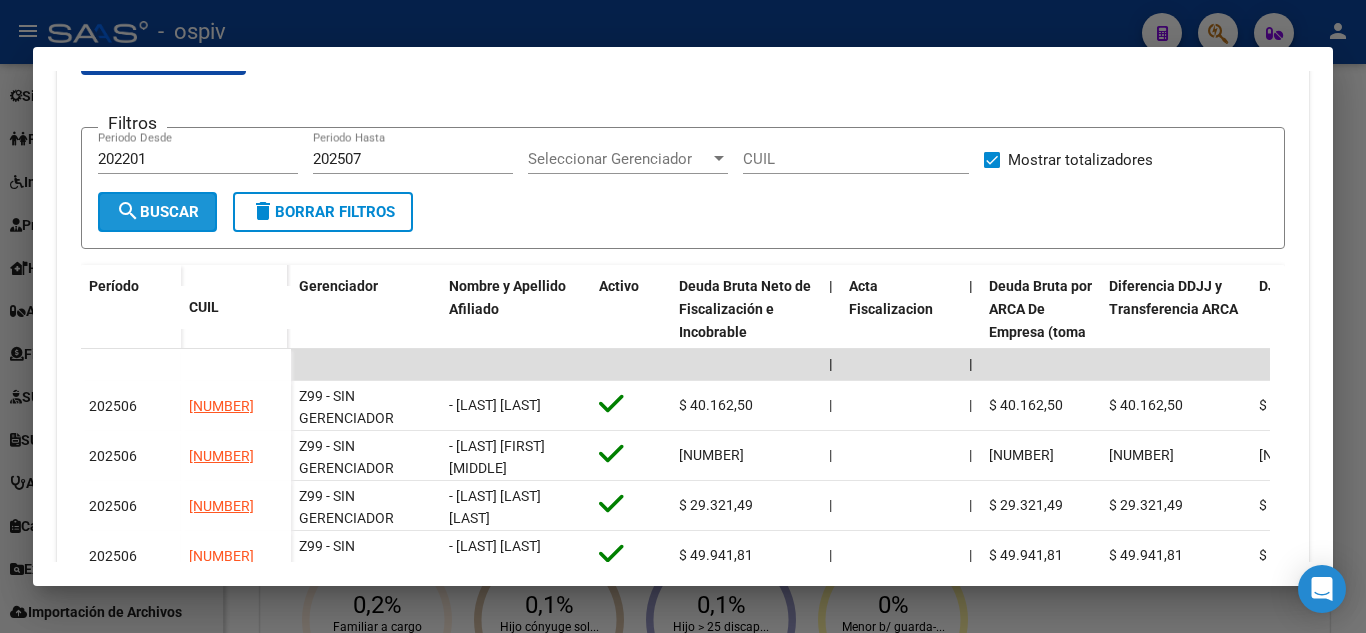 click on "search  Buscar" at bounding box center [157, 212] 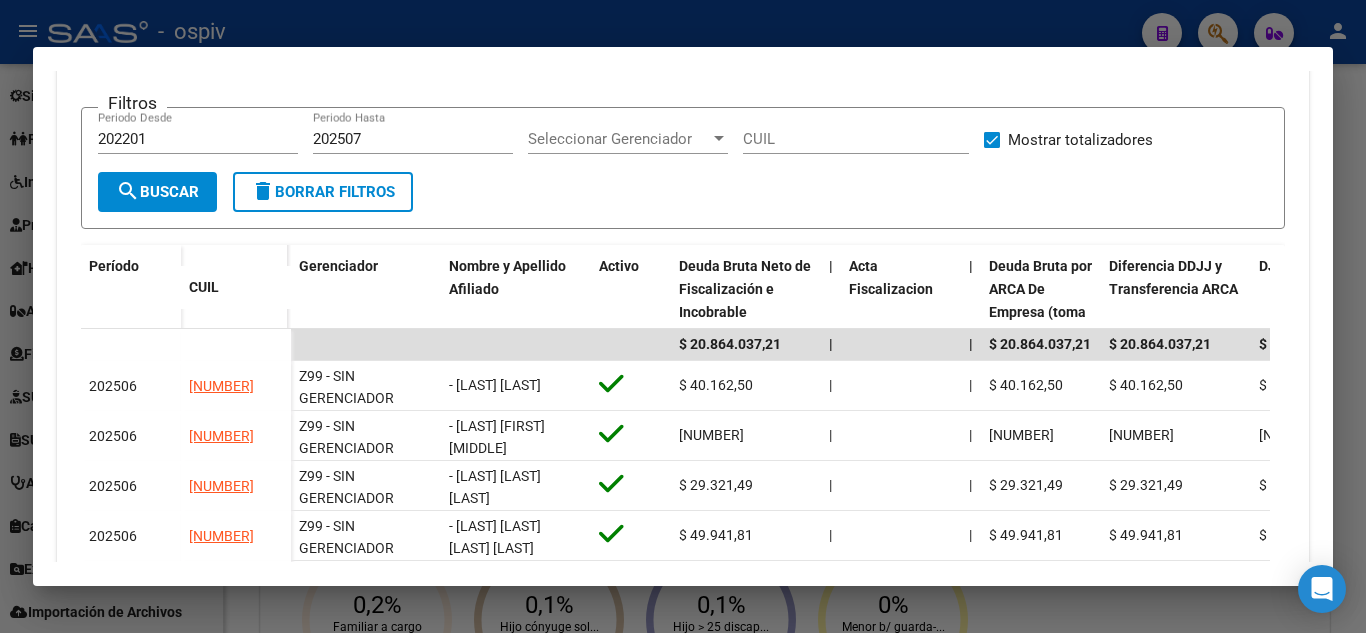scroll, scrollTop: 430, scrollLeft: 0, axis: vertical 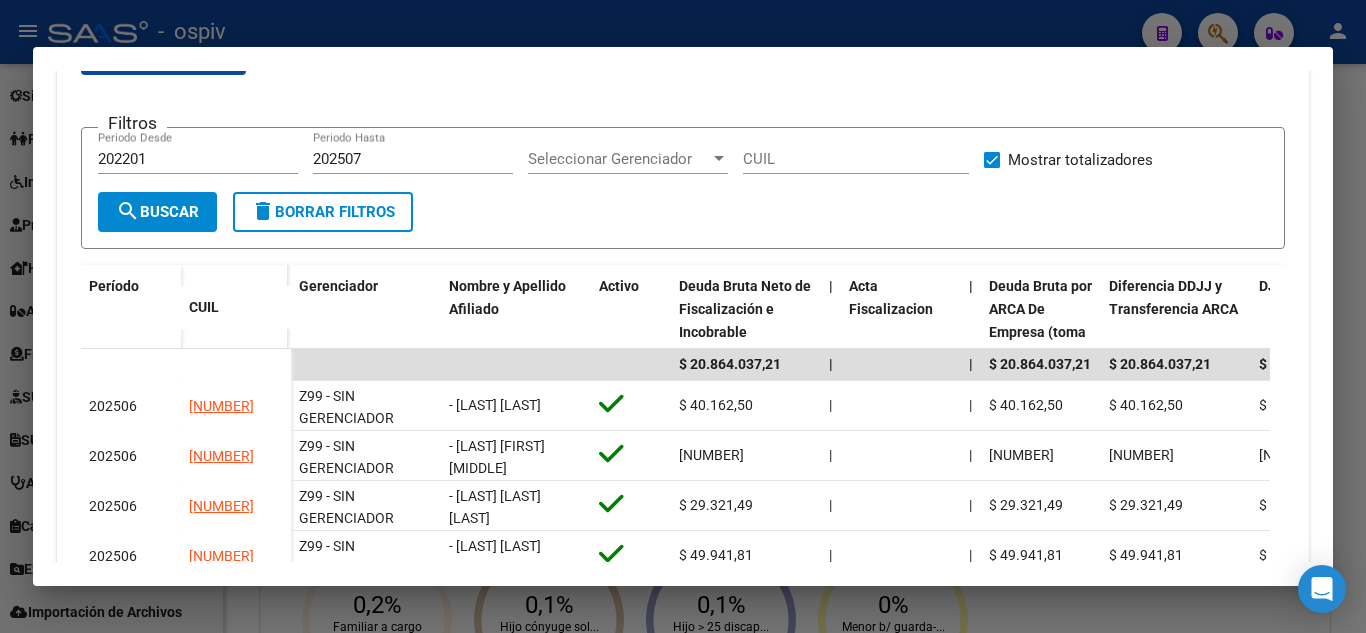 click at bounding box center [683, 316] 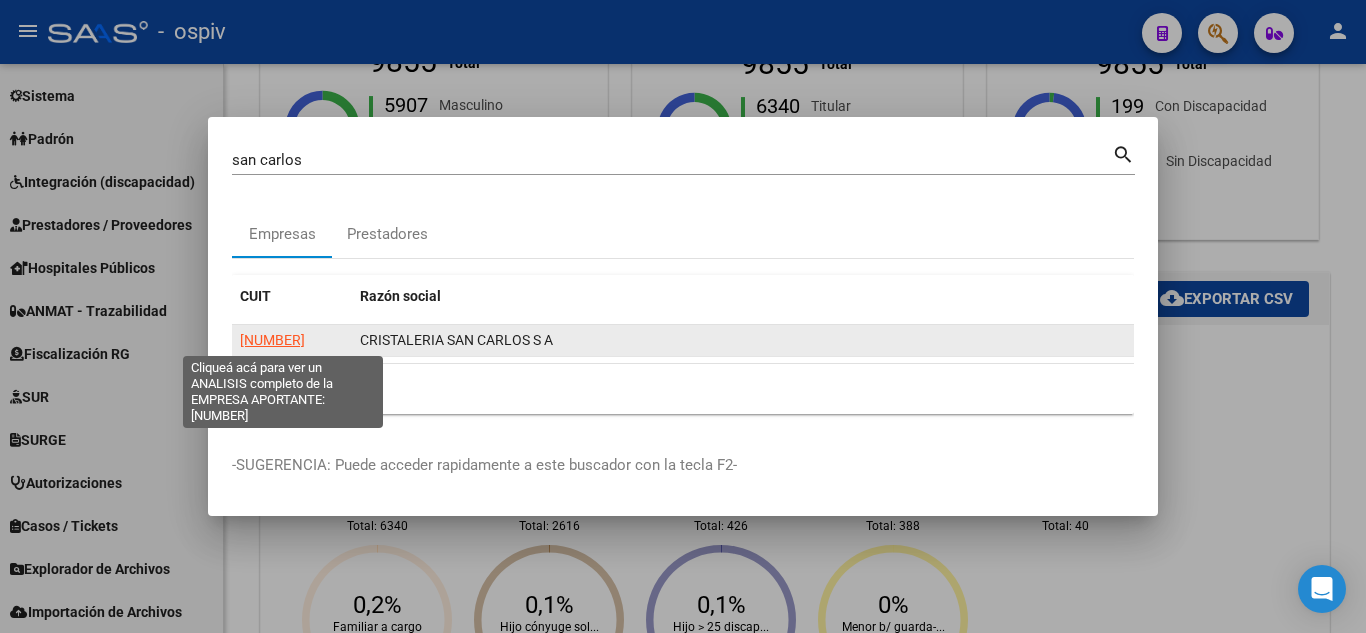 click on "[NUMBER]" 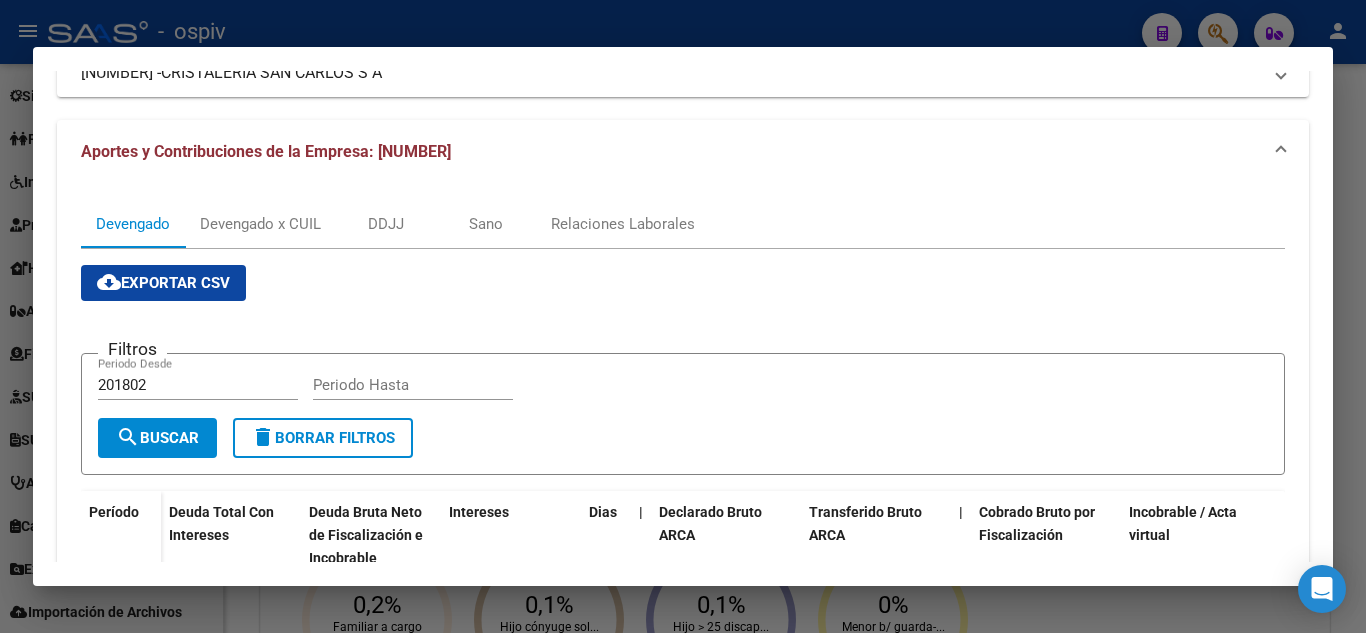 scroll, scrollTop: 240, scrollLeft: 0, axis: vertical 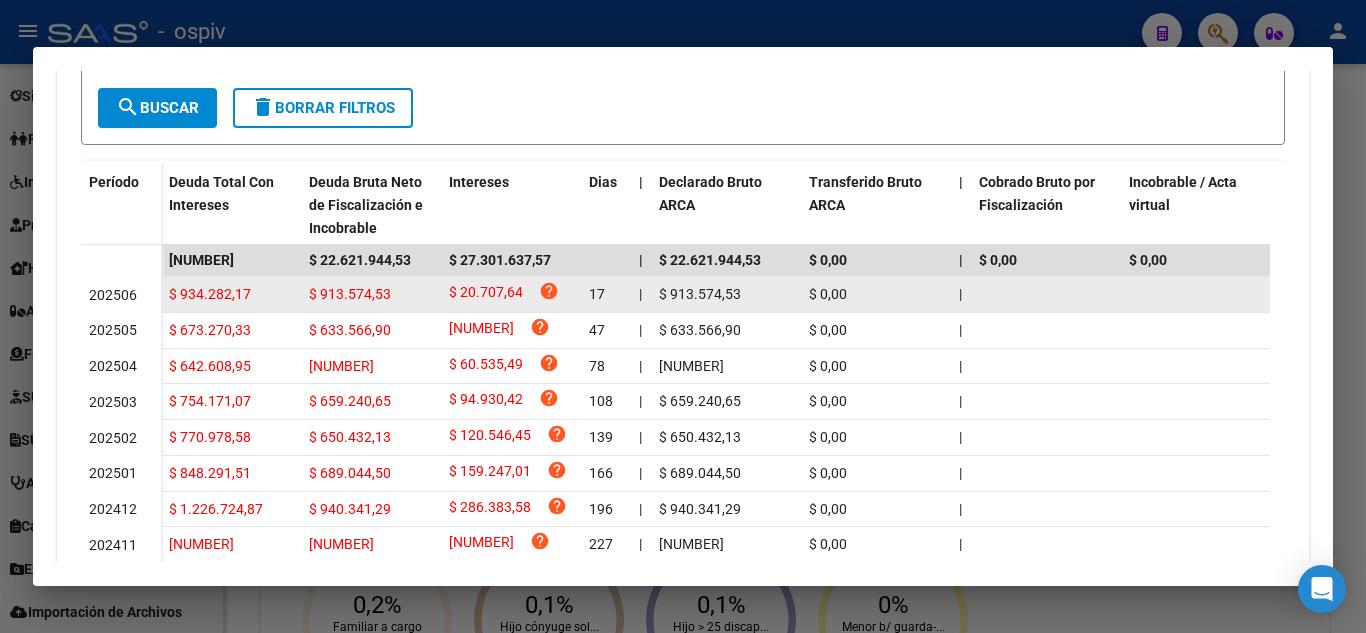 click 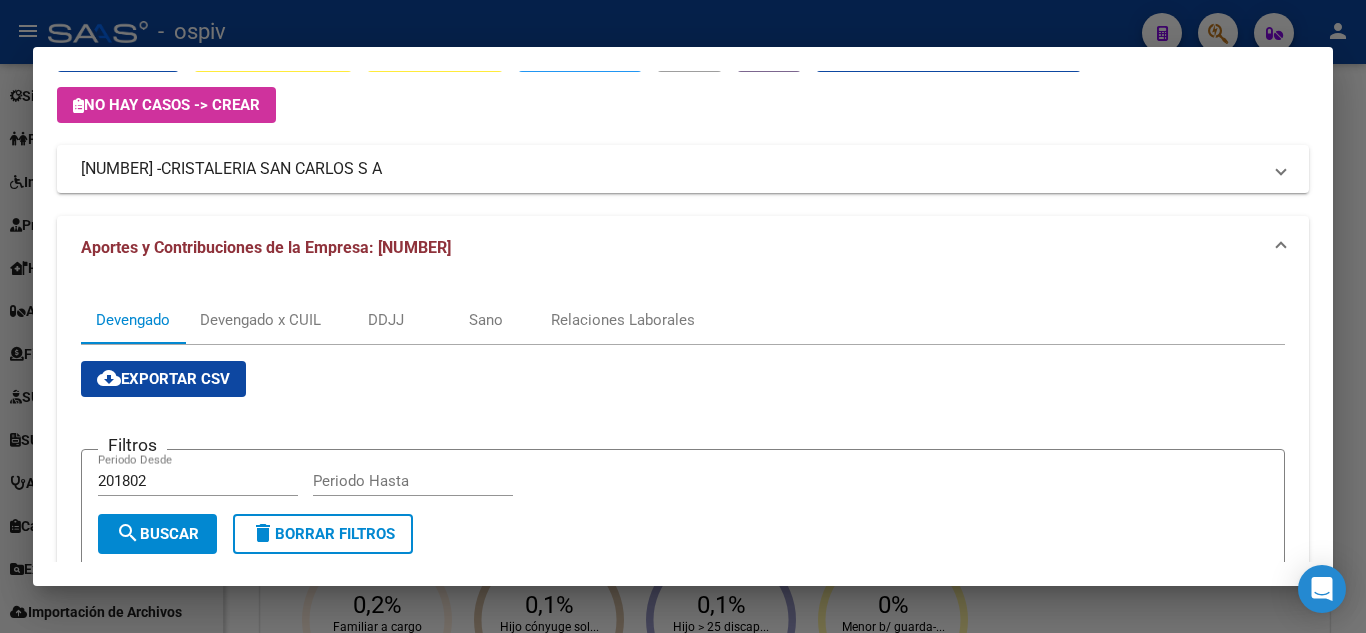 scroll, scrollTop: 105, scrollLeft: 0, axis: vertical 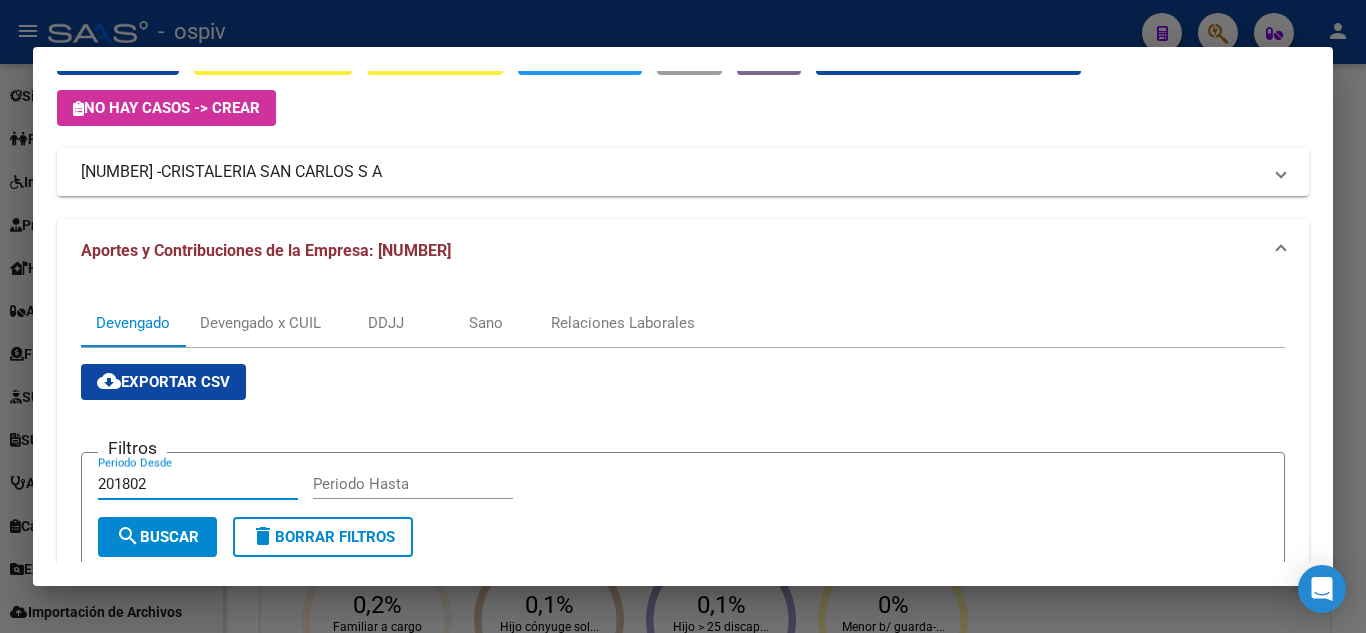 click on "201802" at bounding box center [198, 484] 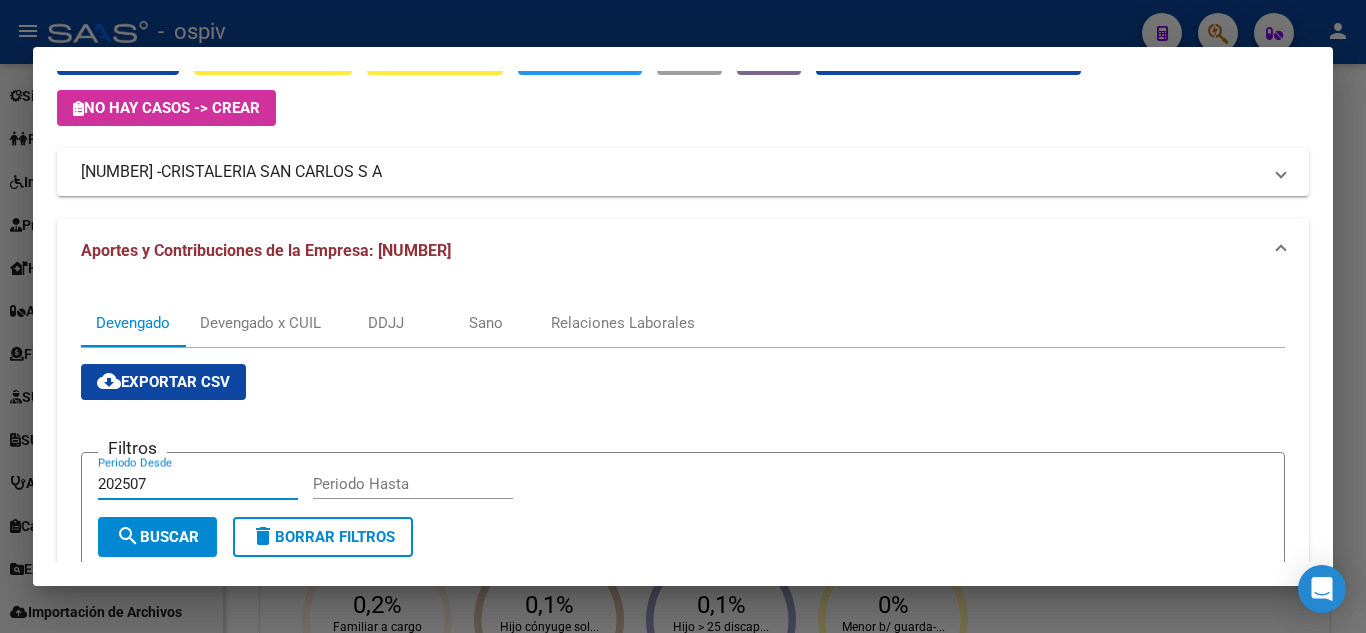 type on "202507" 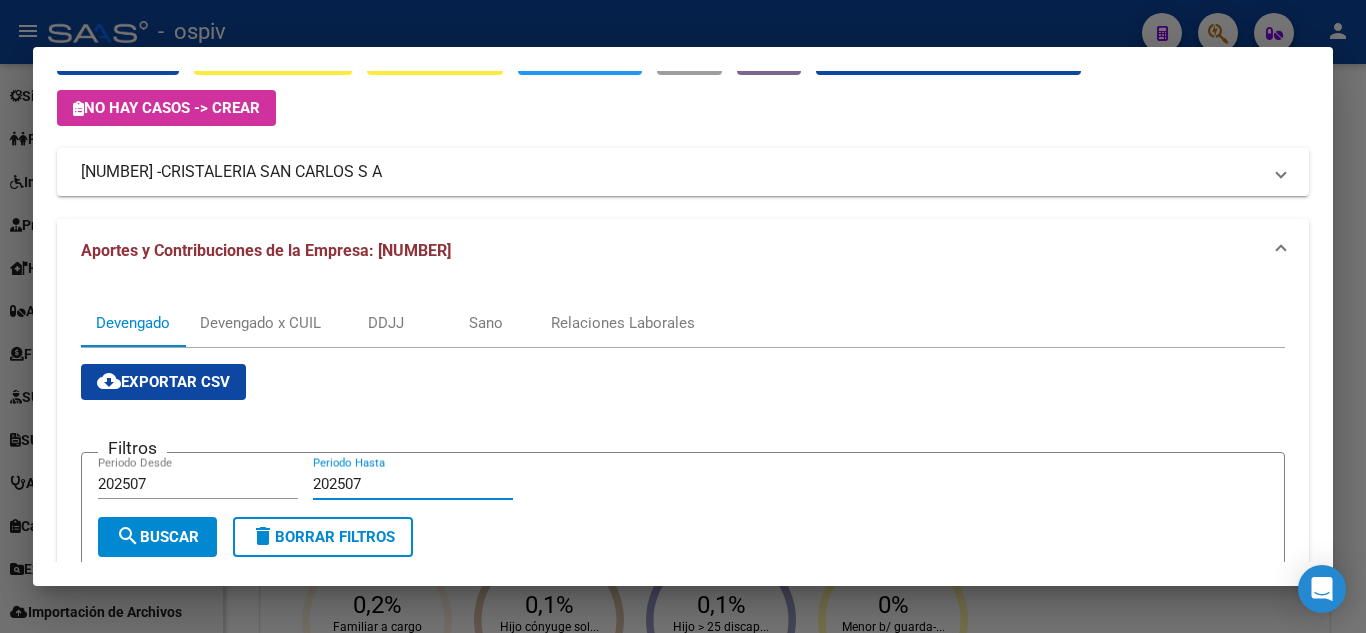 type on "202507" 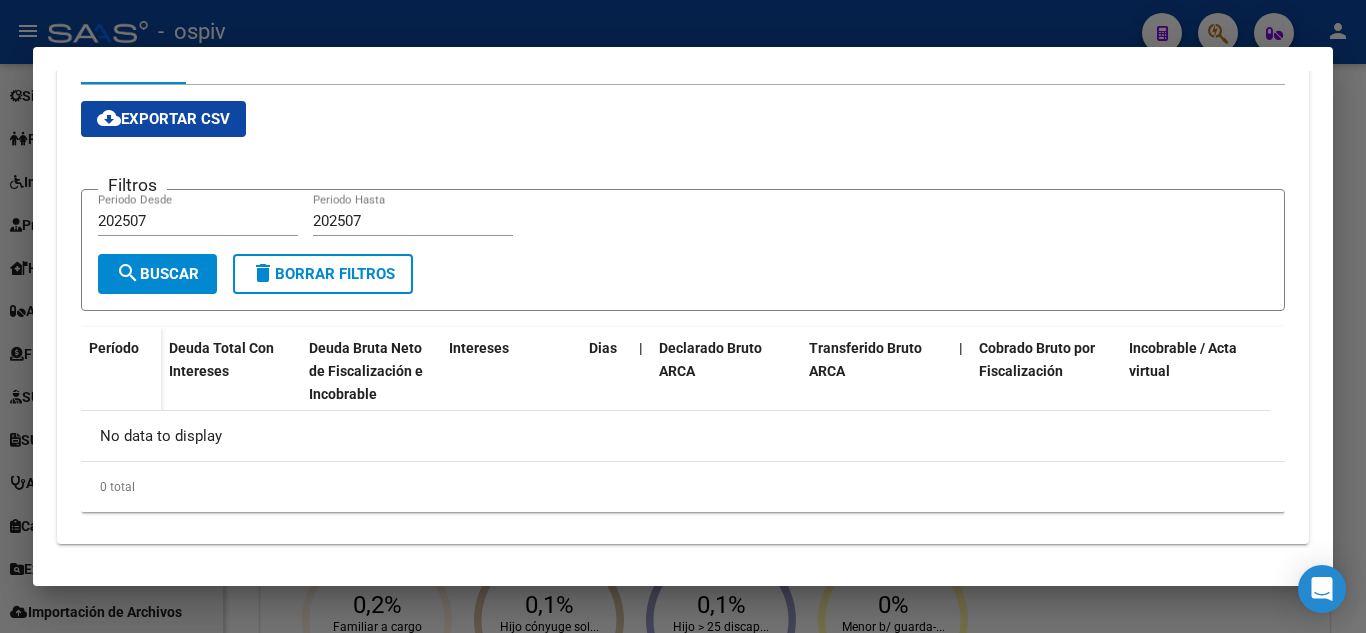 scroll, scrollTop: 373, scrollLeft: 0, axis: vertical 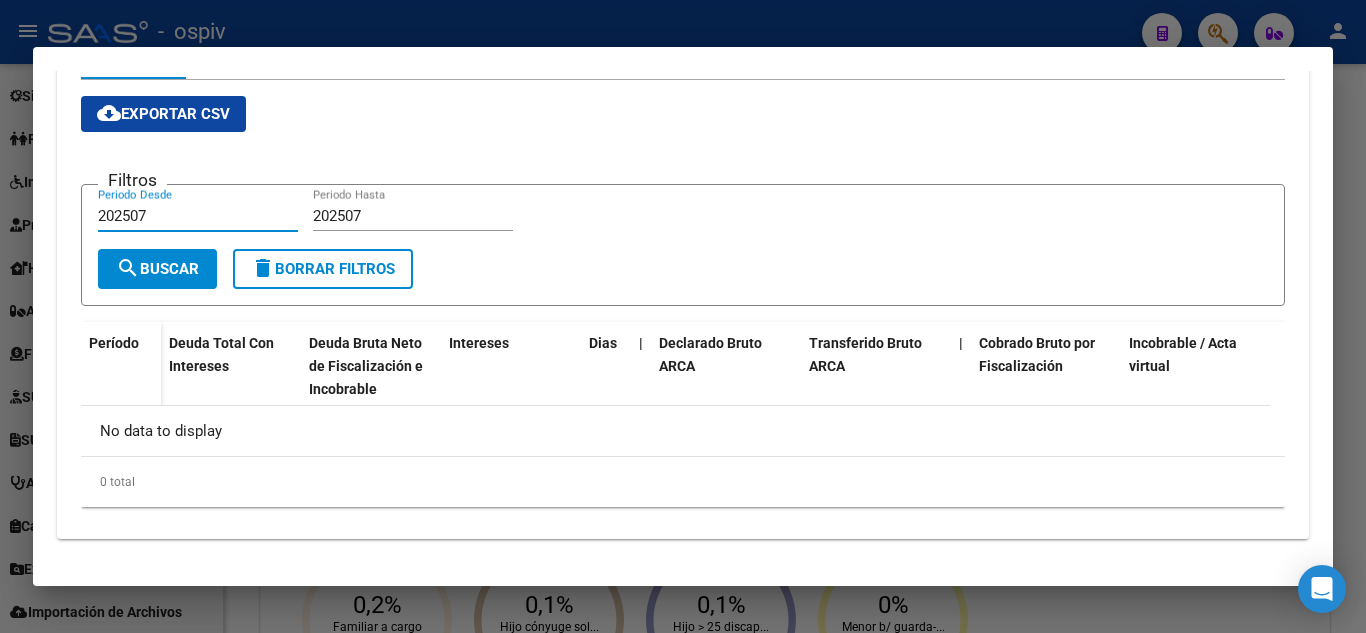click on "202507" at bounding box center [198, 216] 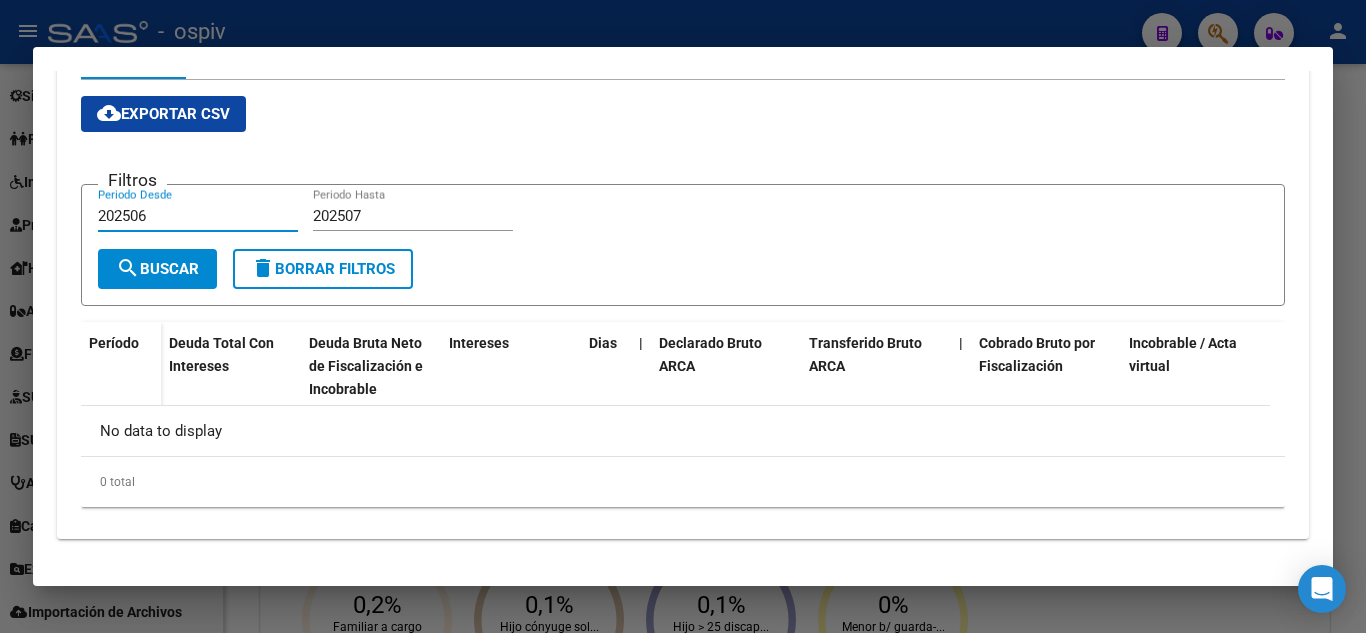 type on "202506" 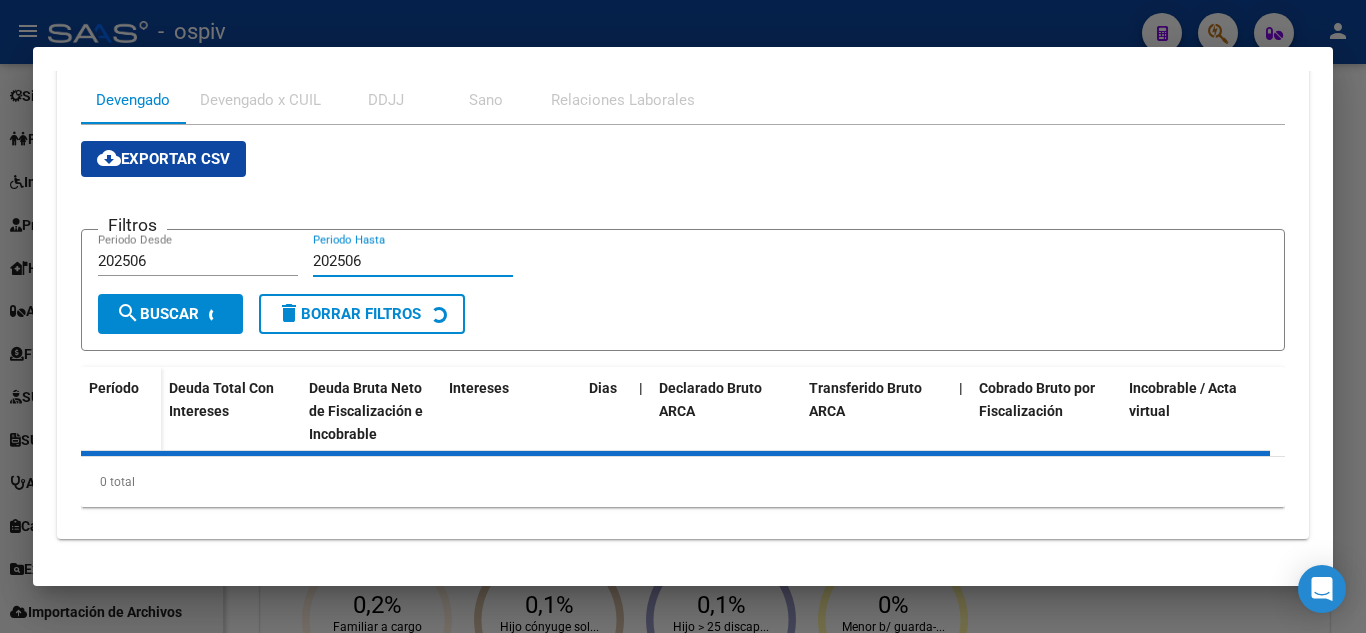 scroll, scrollTop: 373, scrollLeft: 0, axis: vertical 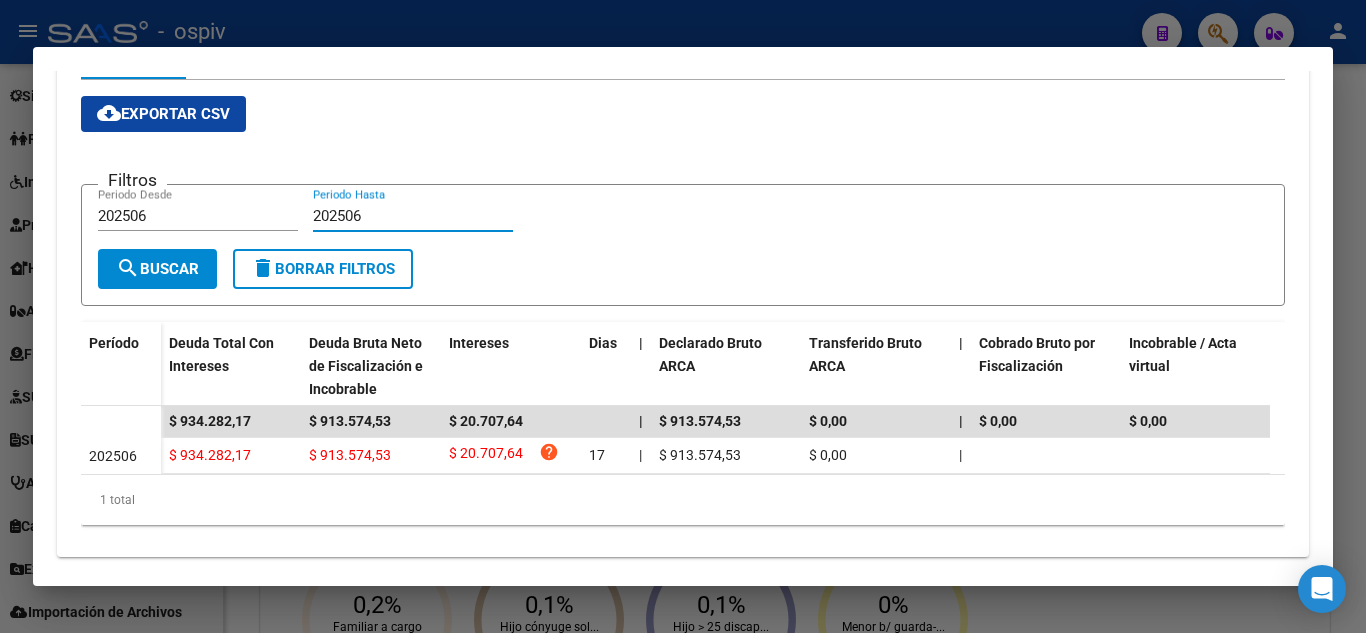 type on "202506" 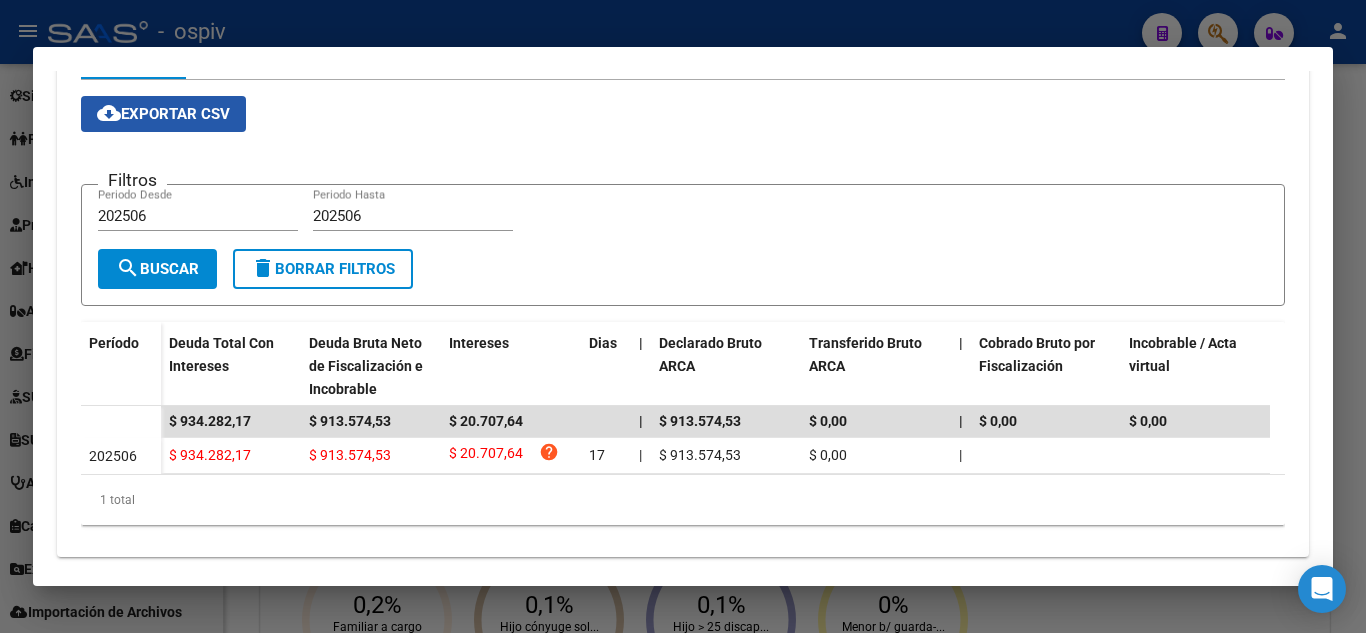 click on "cloud_download  Exportar CSV" at bounding box center (163, 114) 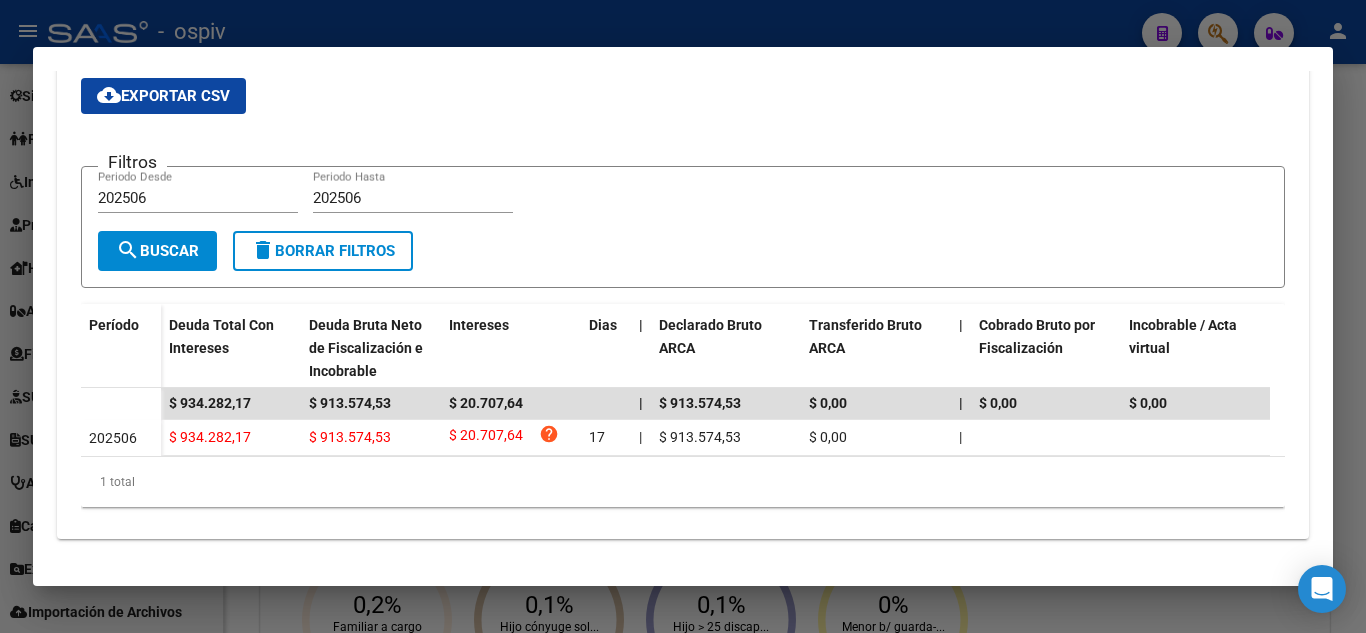 scroll, scrollTop: 373, scrollLeft: 0, axis: vertical 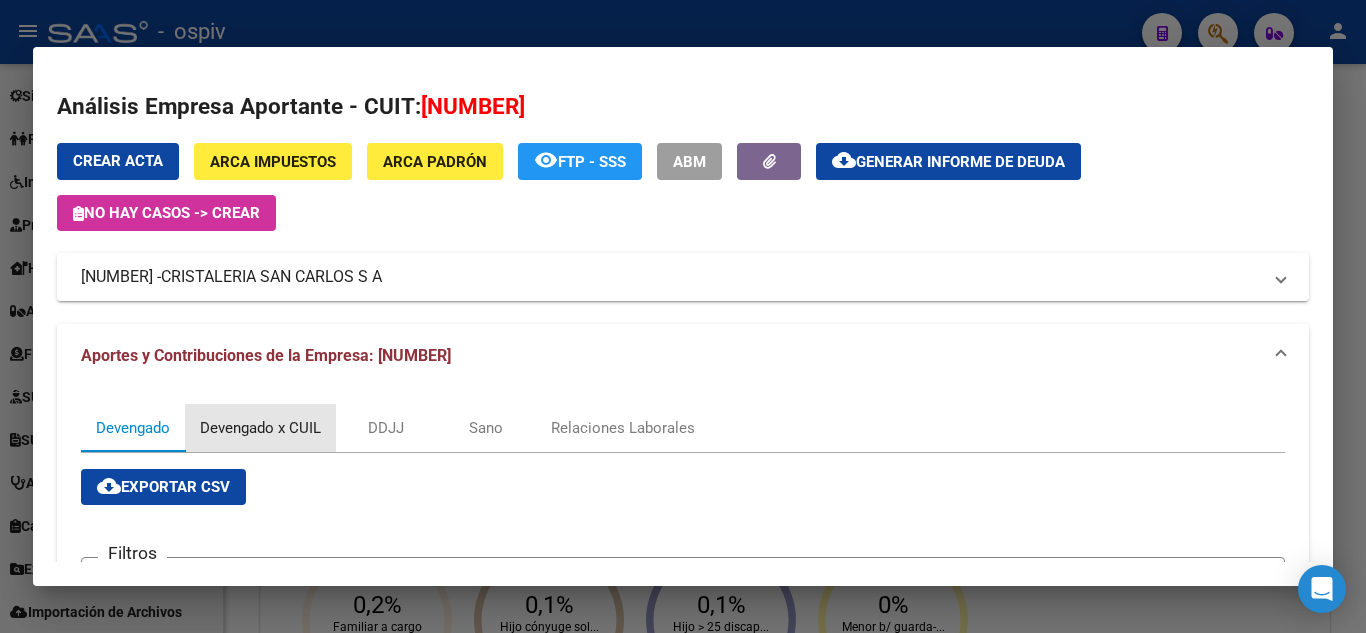 click on "Devengado x CUIL" at bounding box center [260, 428] 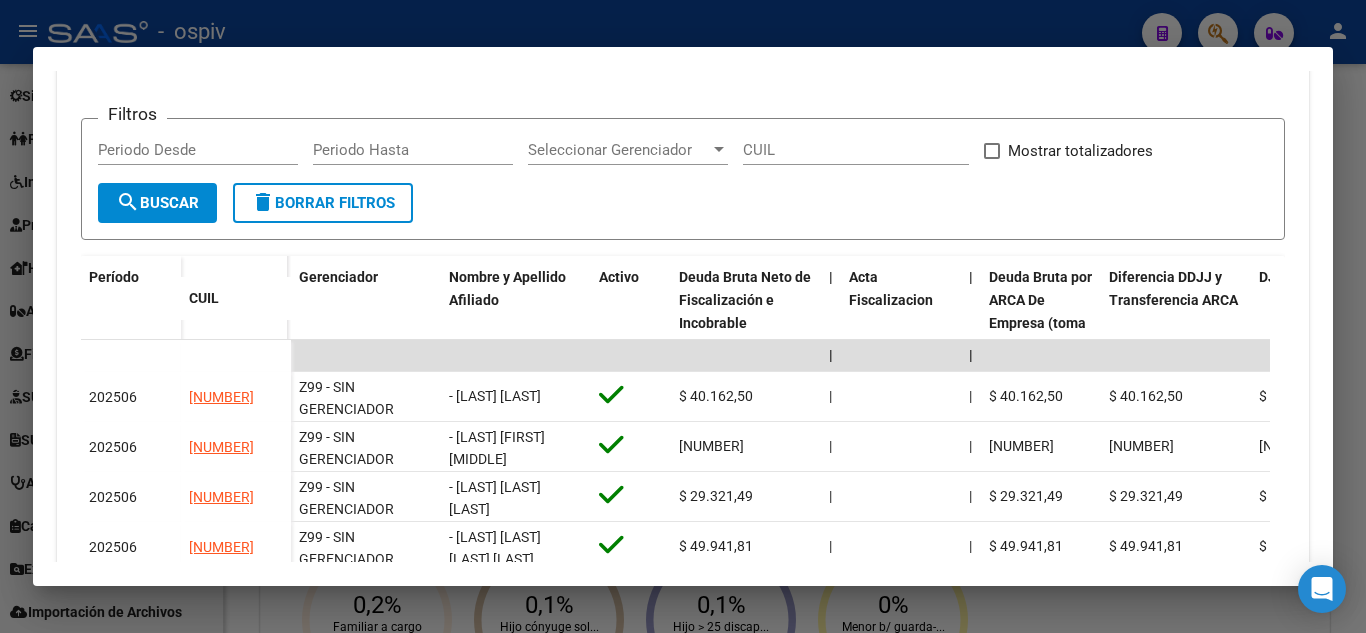 scroll, scrollTop: 440, scrollLeft: 0, axis: vertical 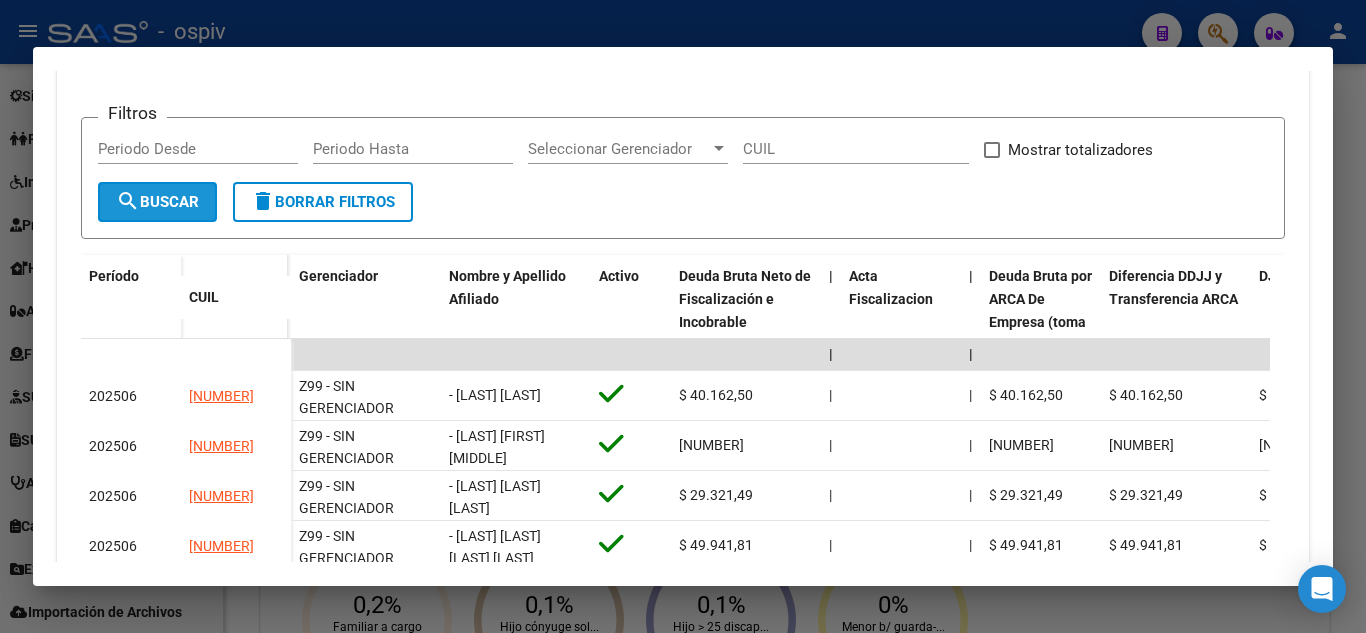 click on "search  Buscar" at bounding box center [157, 202] 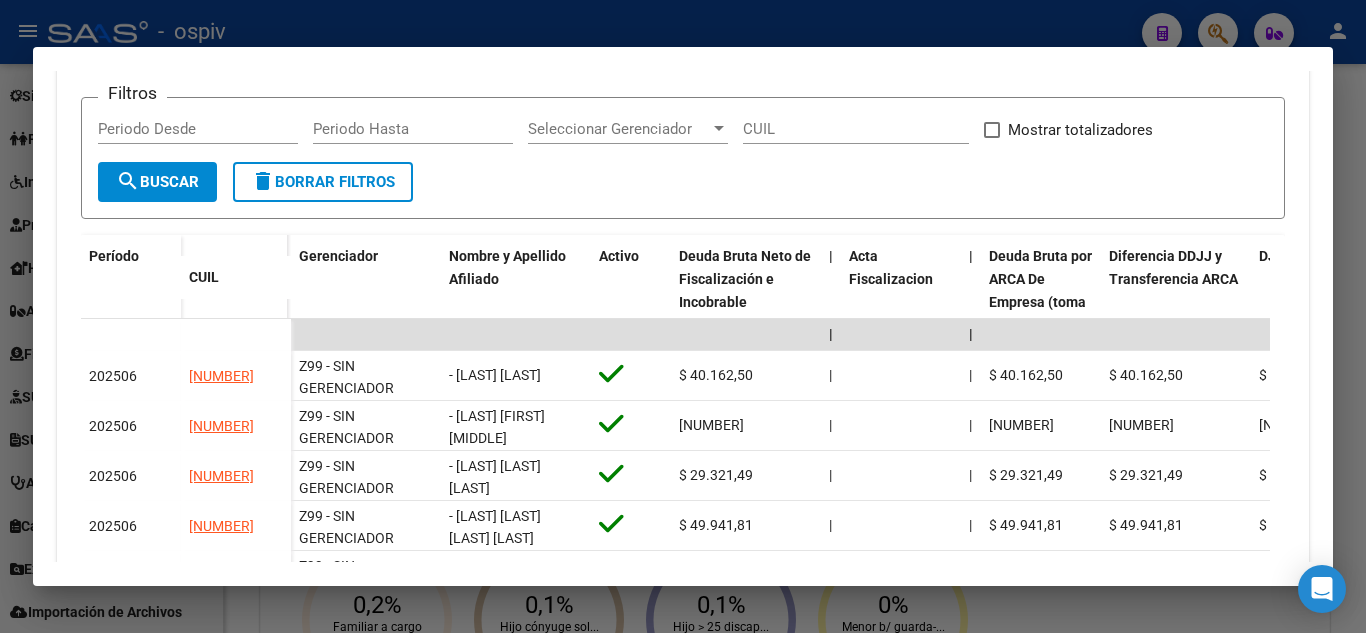 scroll, scrollTop: 440, scrollLeft: 0, axis: vertical 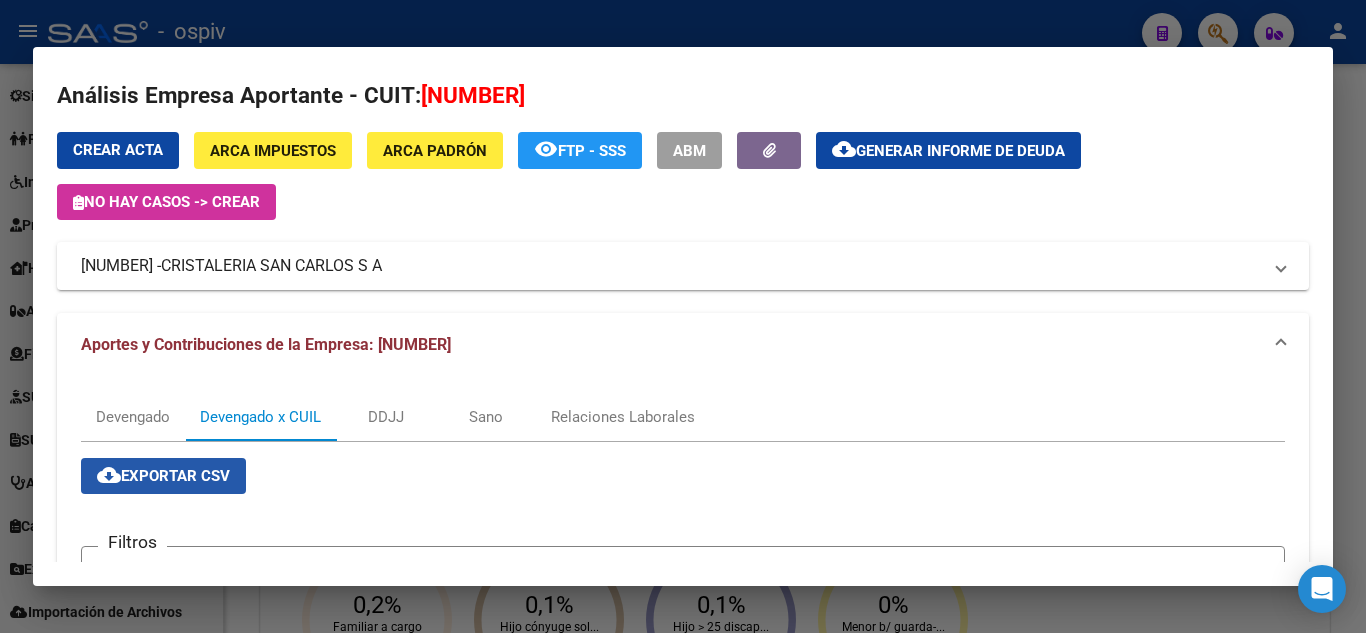 click on "cloud_download  Exportar CSV" at bounding box center (163, 476) 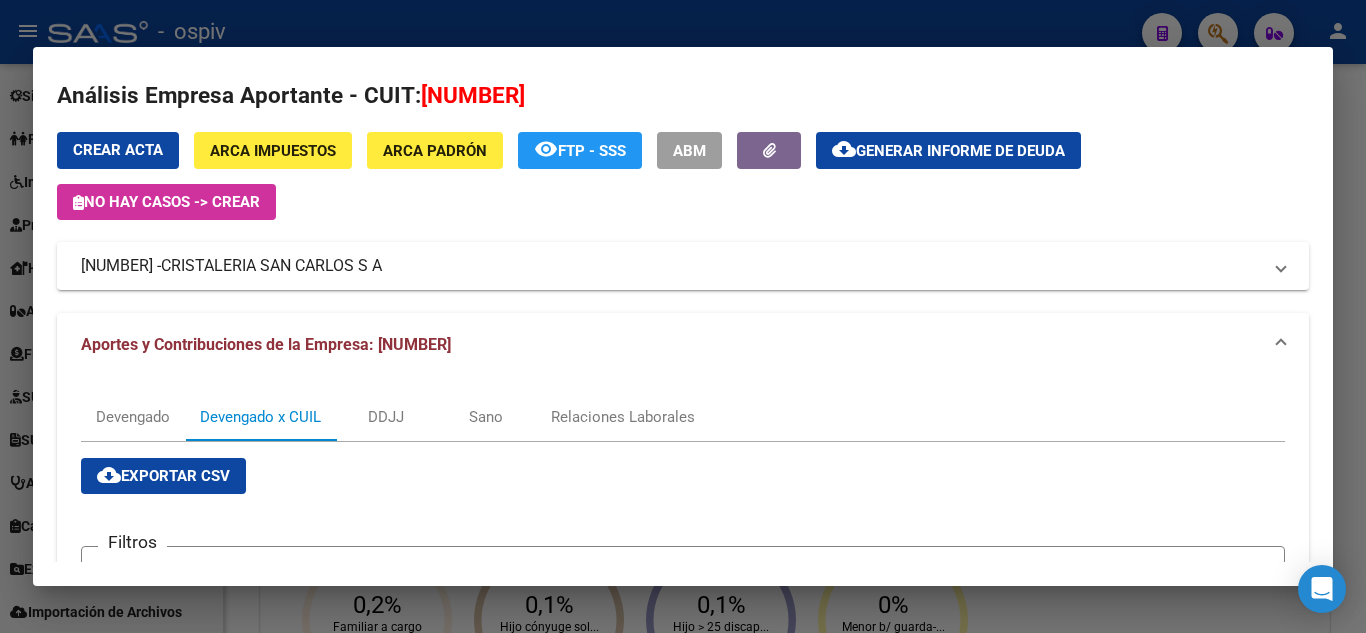 click at bounding box center [683, 316] 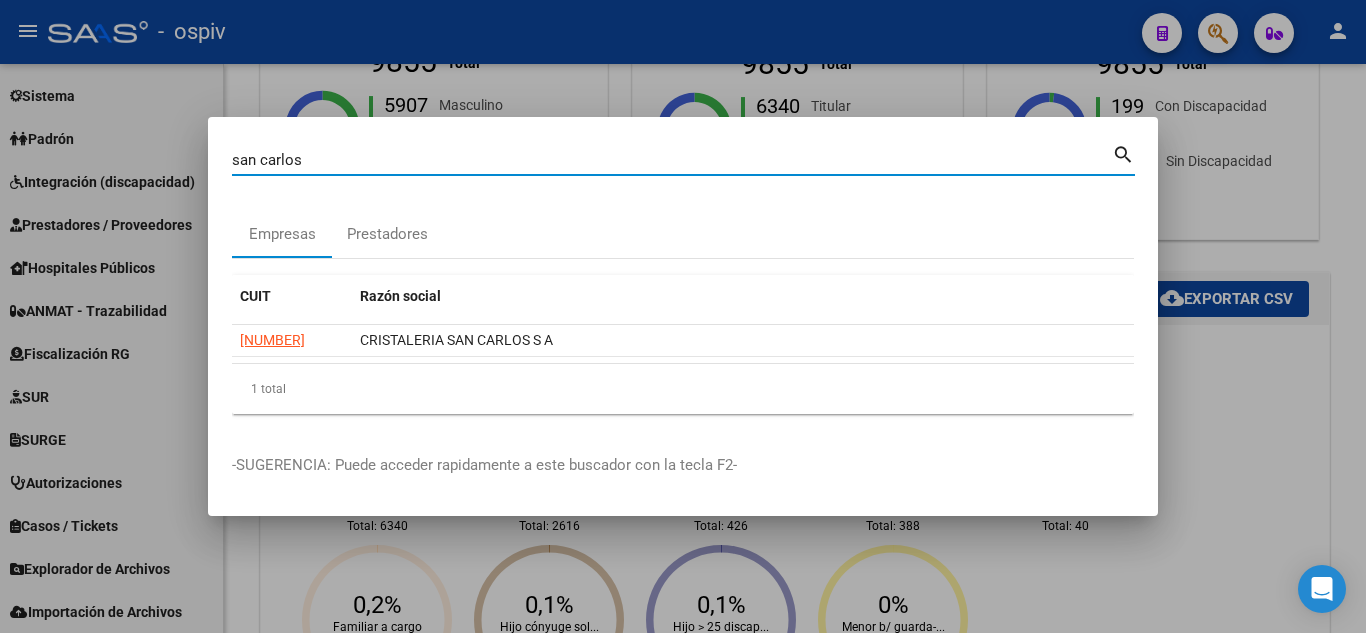 drag, startPoint x: 328, startPoint y: 164, endPoint x: 149, endPoint y: 119, distance: 184.56976 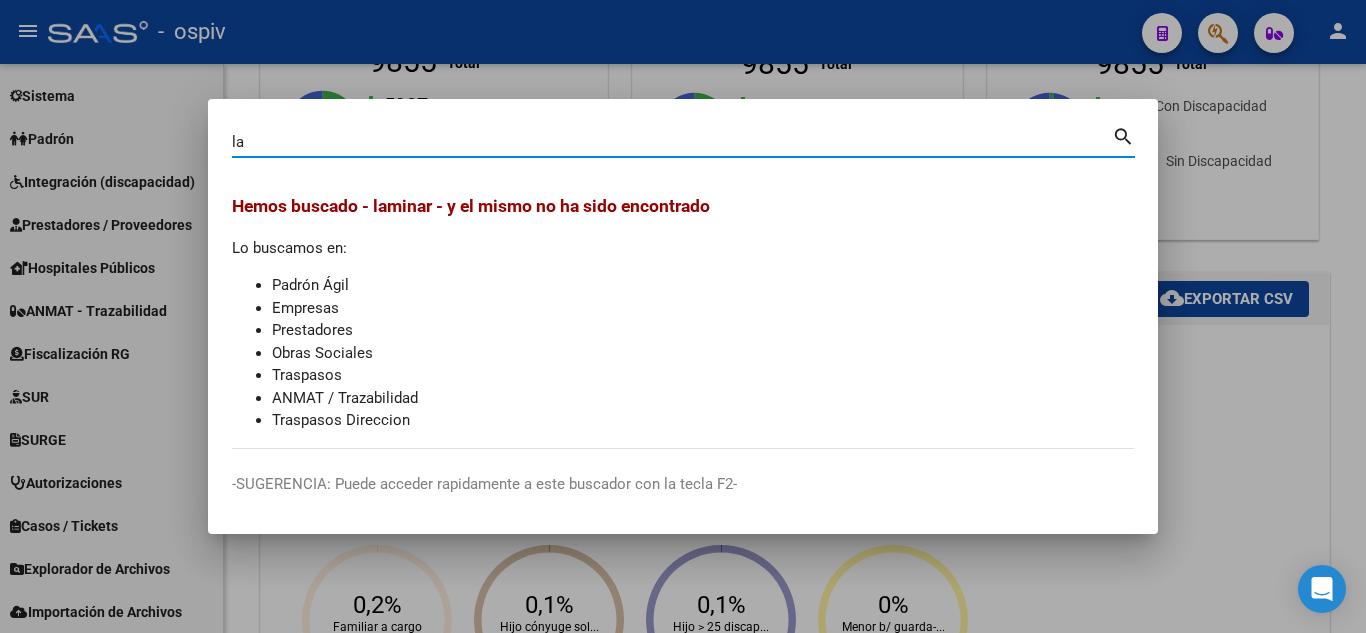 type on "l" 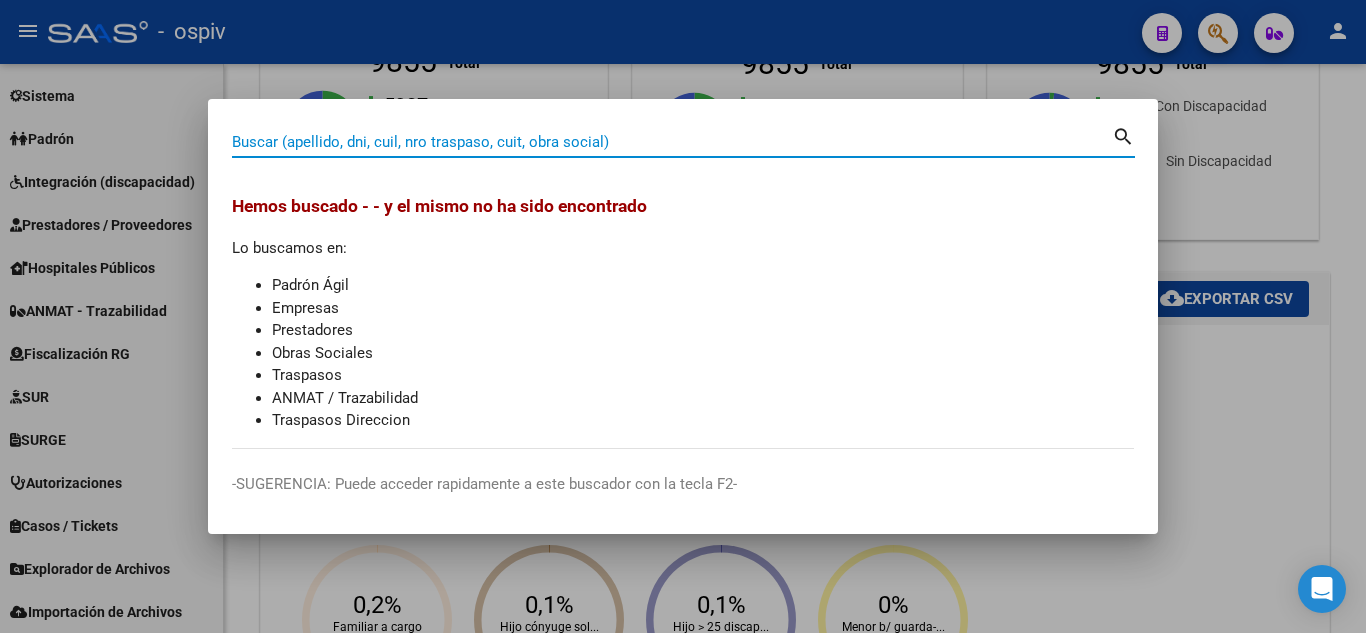 click on "Buscar (apellido, dni, cuil, nro traspaso, cuit, obra social)" at bounding box center (672, 142) 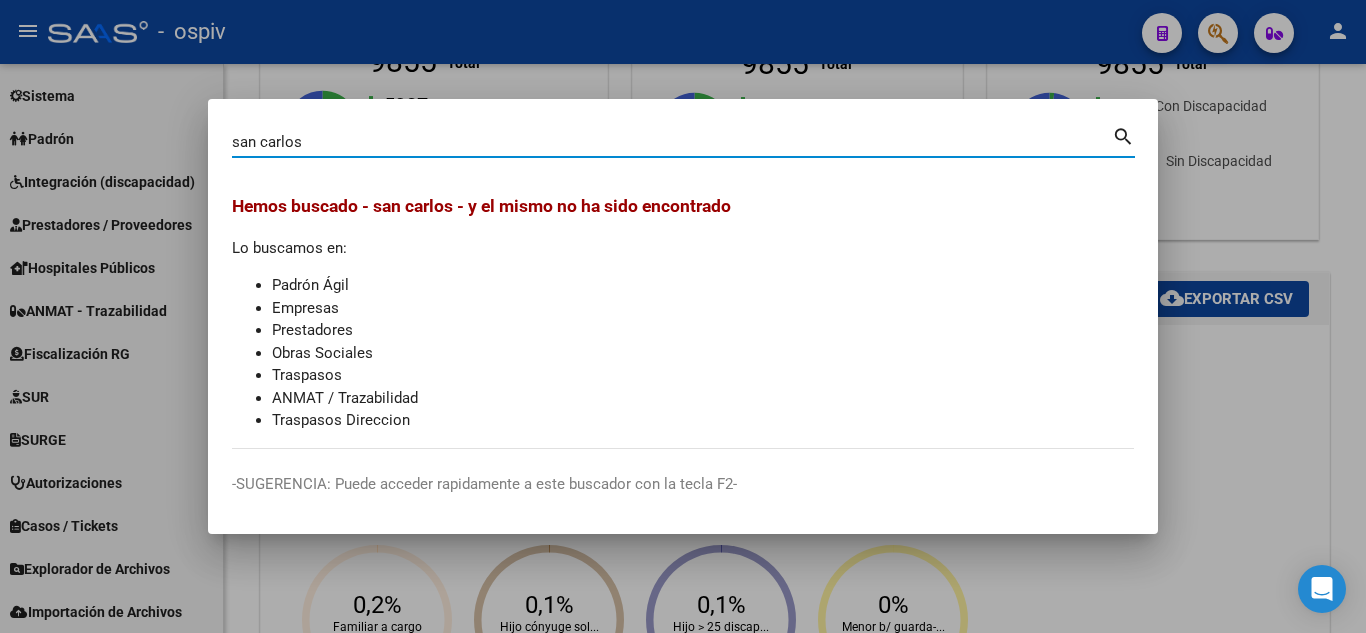 type on "san carlos" 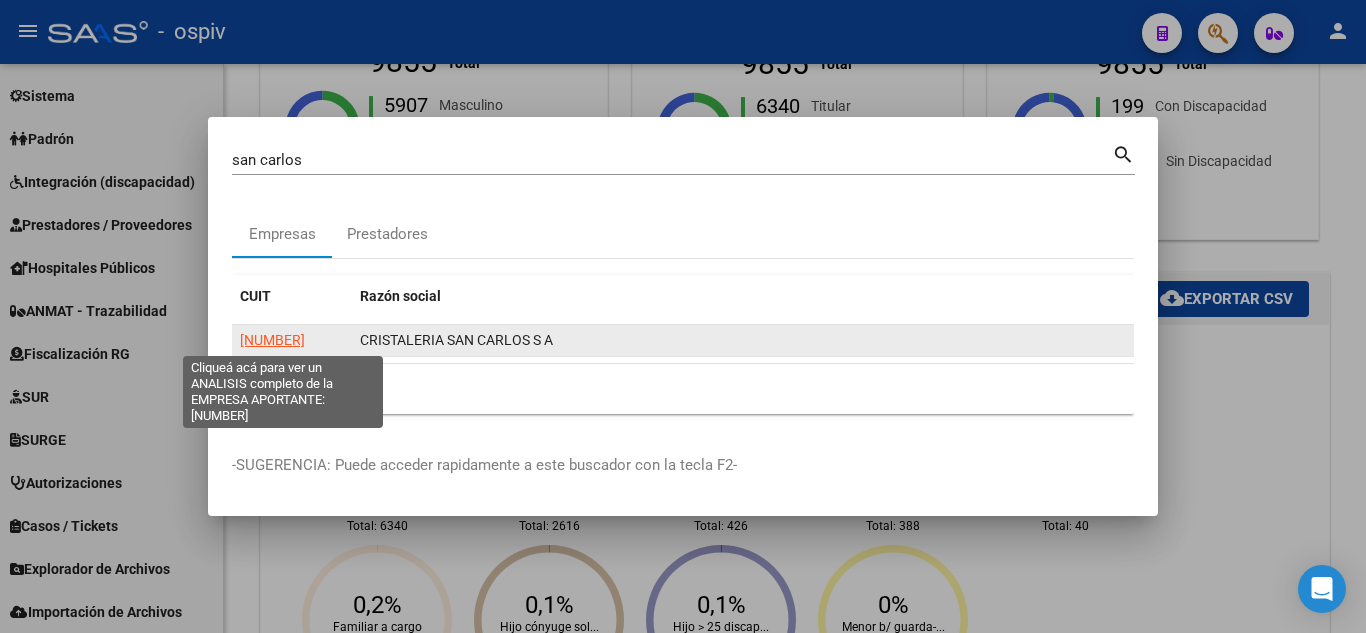 click on "[NUMBER]" 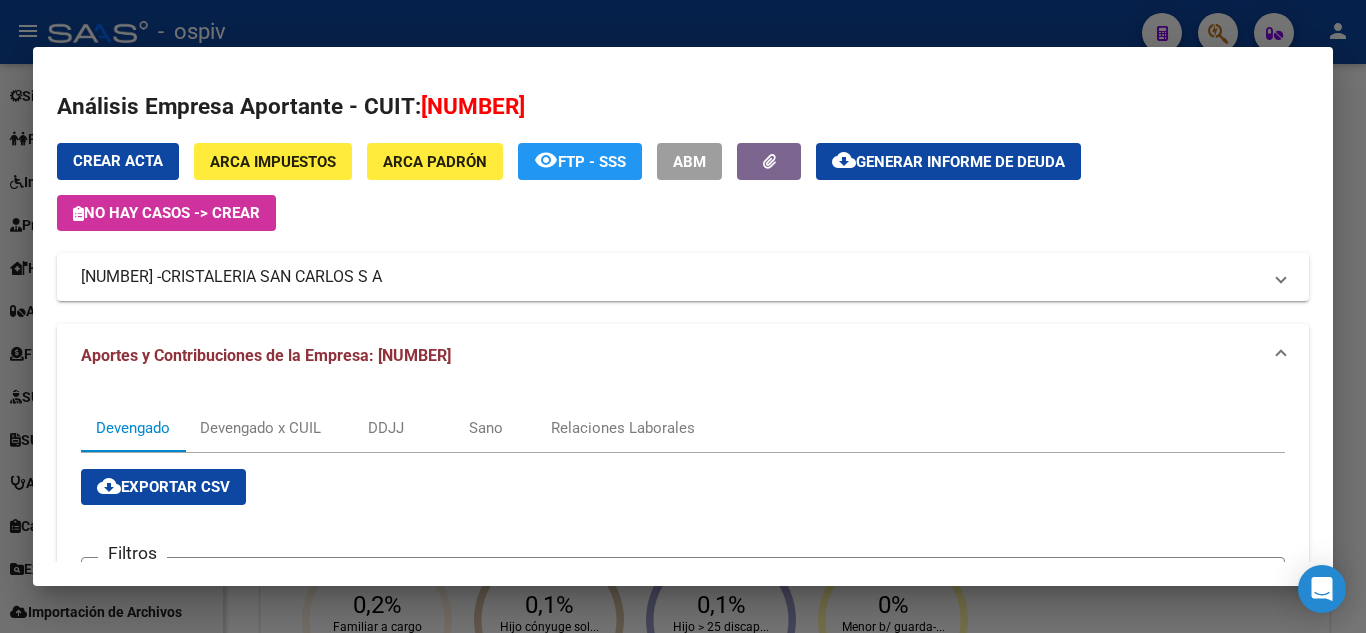 scroll, scrollTop: 430, scrollLeft: 0, axis: vertical 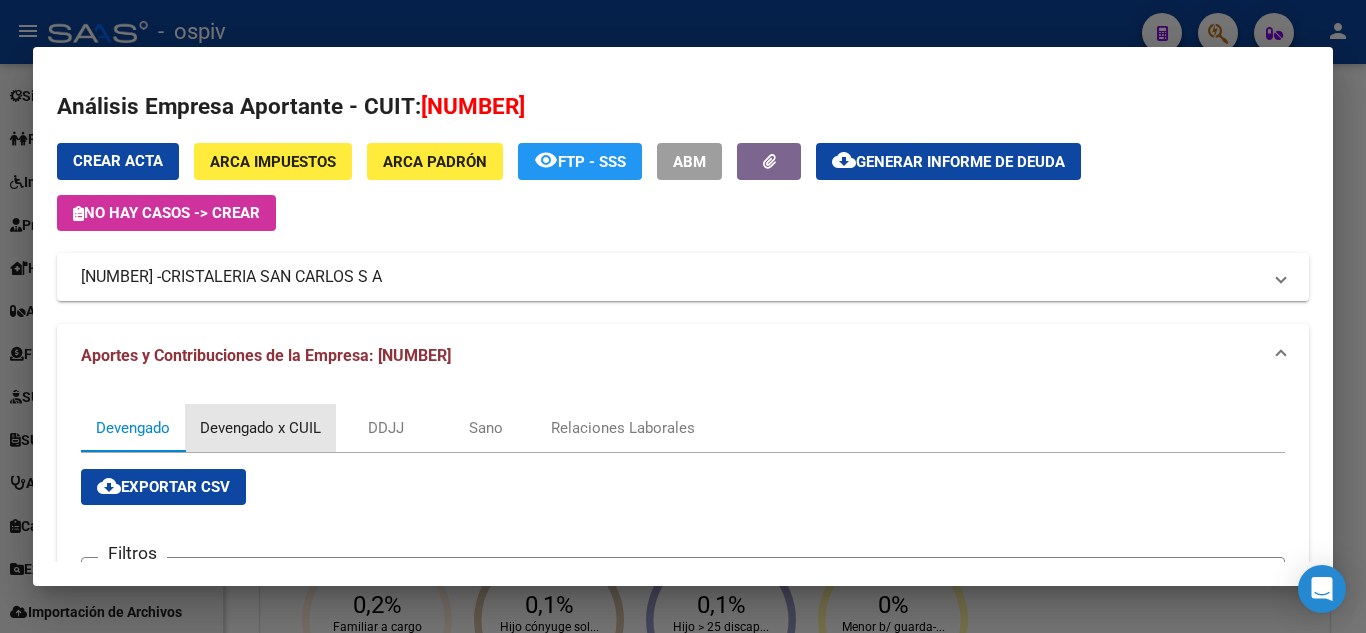 click on "Devengado x CUIL" at bounding box center [260, 428] 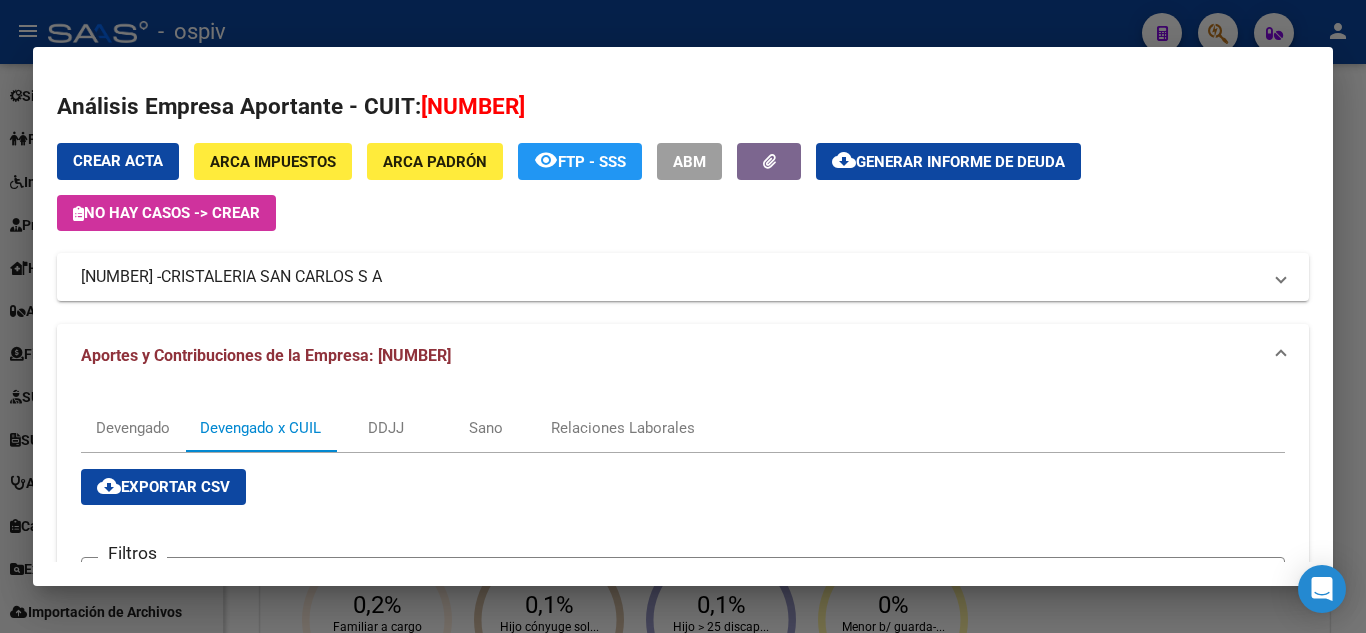 scroll, scrollTop: 430, scrollLeft: 0, axis: vertical 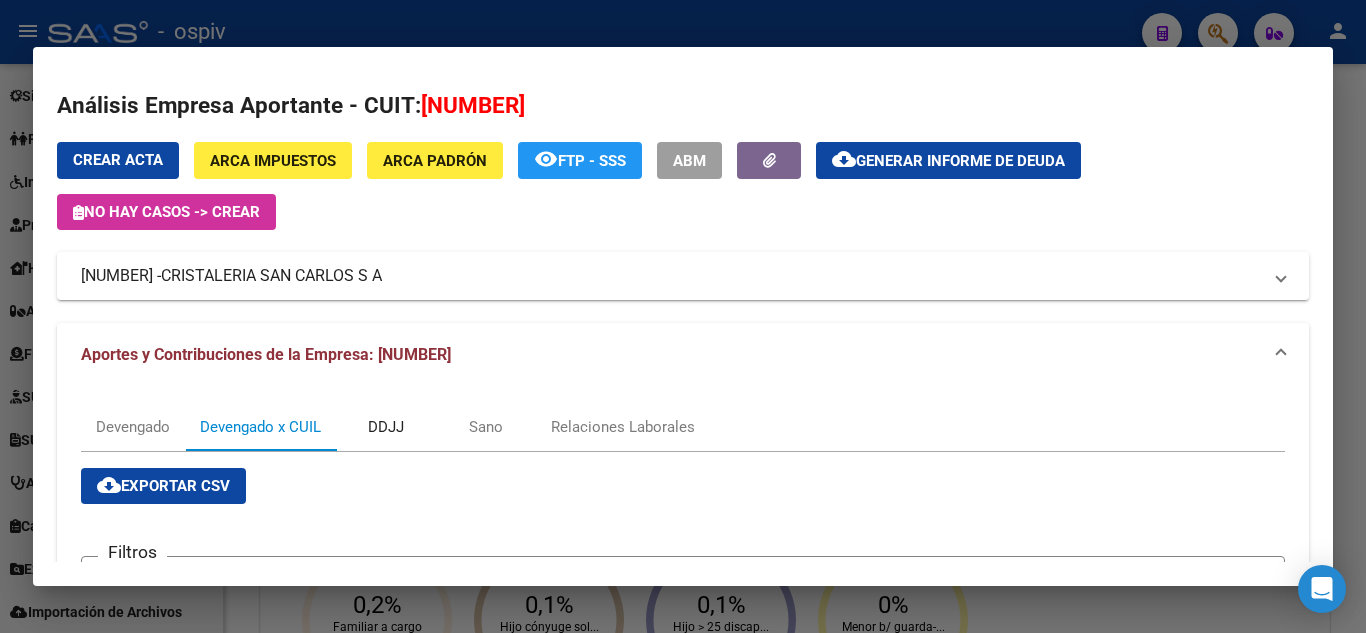 click on "DDJJ" at bounding box center [386, 427] 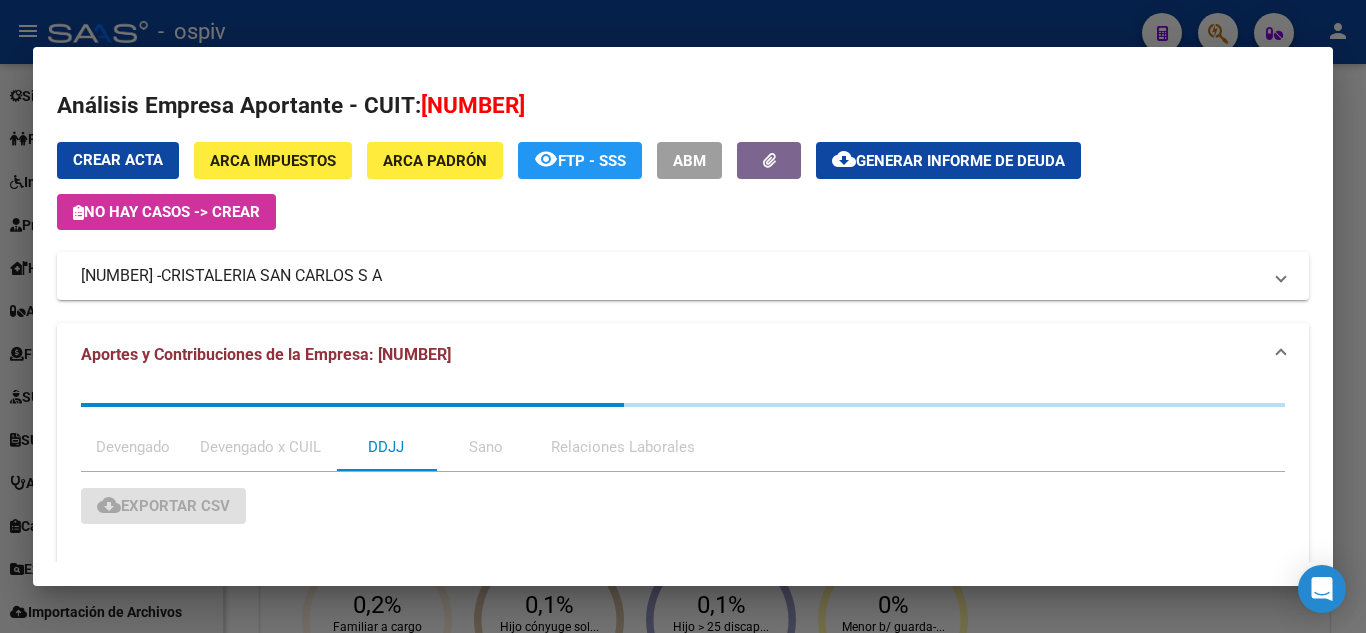 scroll, scrollTop: 0, scrollLeft: 0, axis: both 